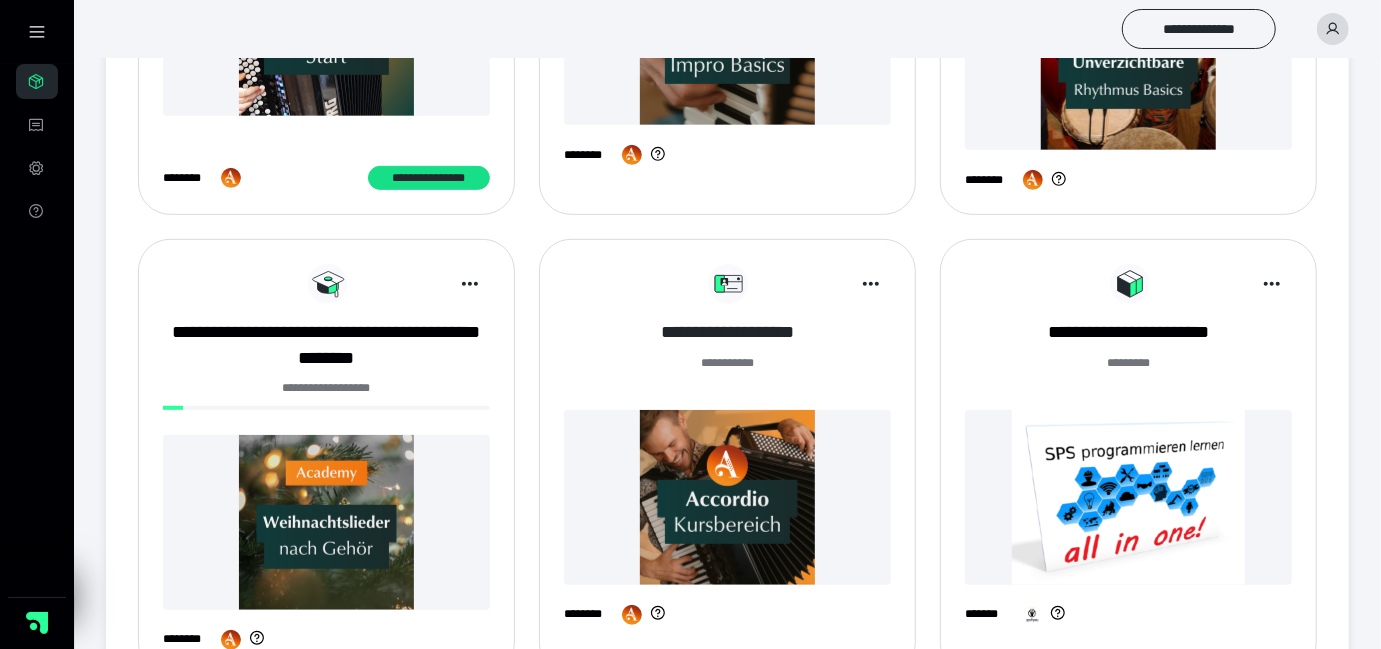 scroll, scrollTop: 619, scrollLeft: 0, axis: vertical 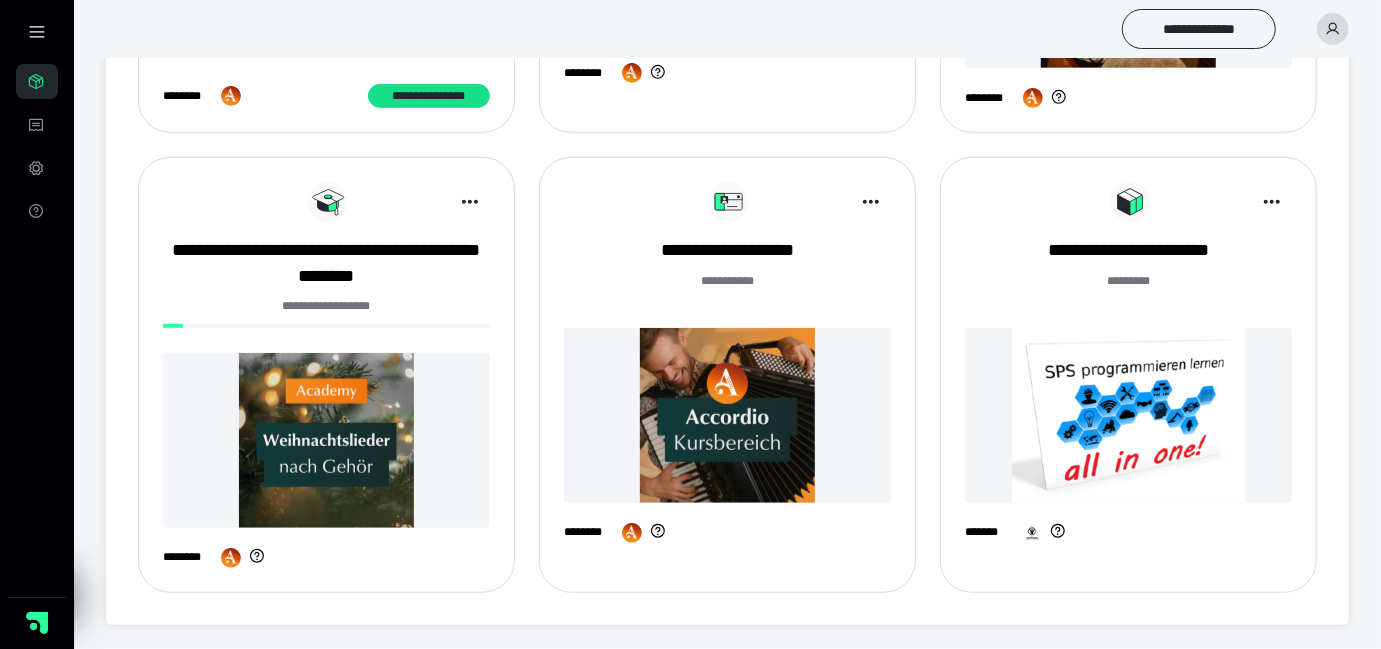 click on "**********" at bounding box center (727, 374) 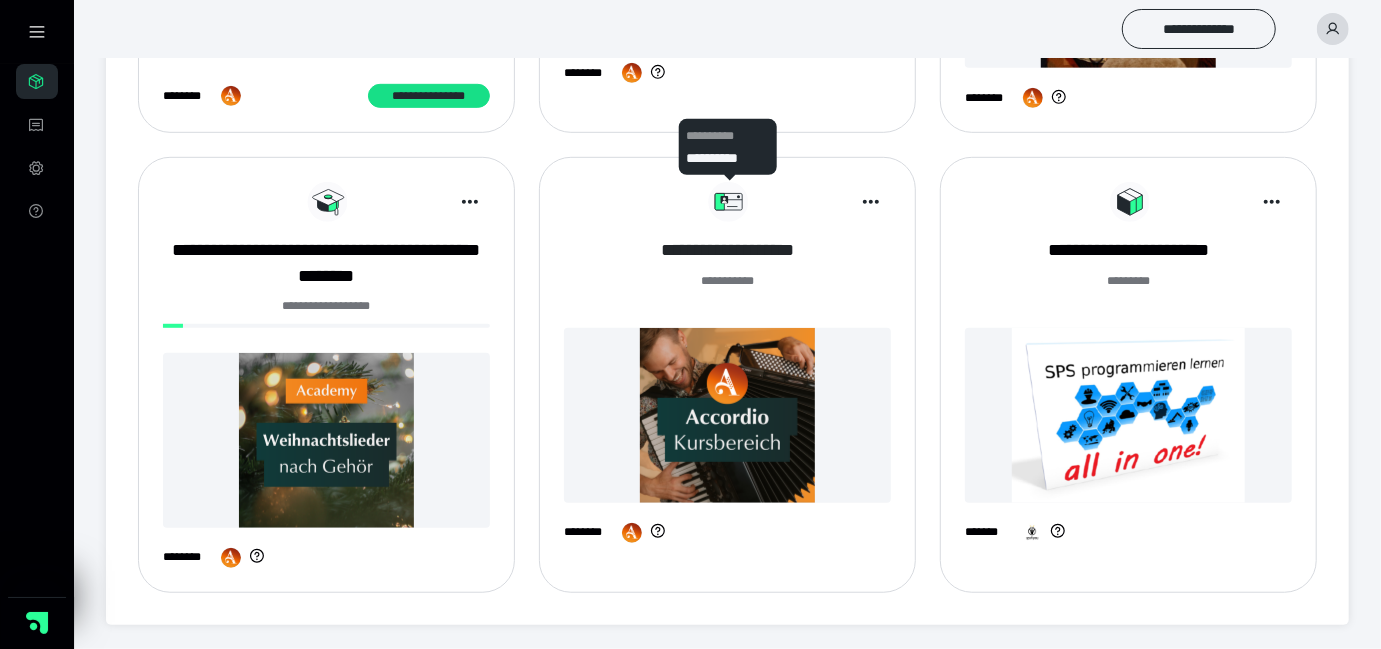 click on "**********" at bounding box center (727, 250) 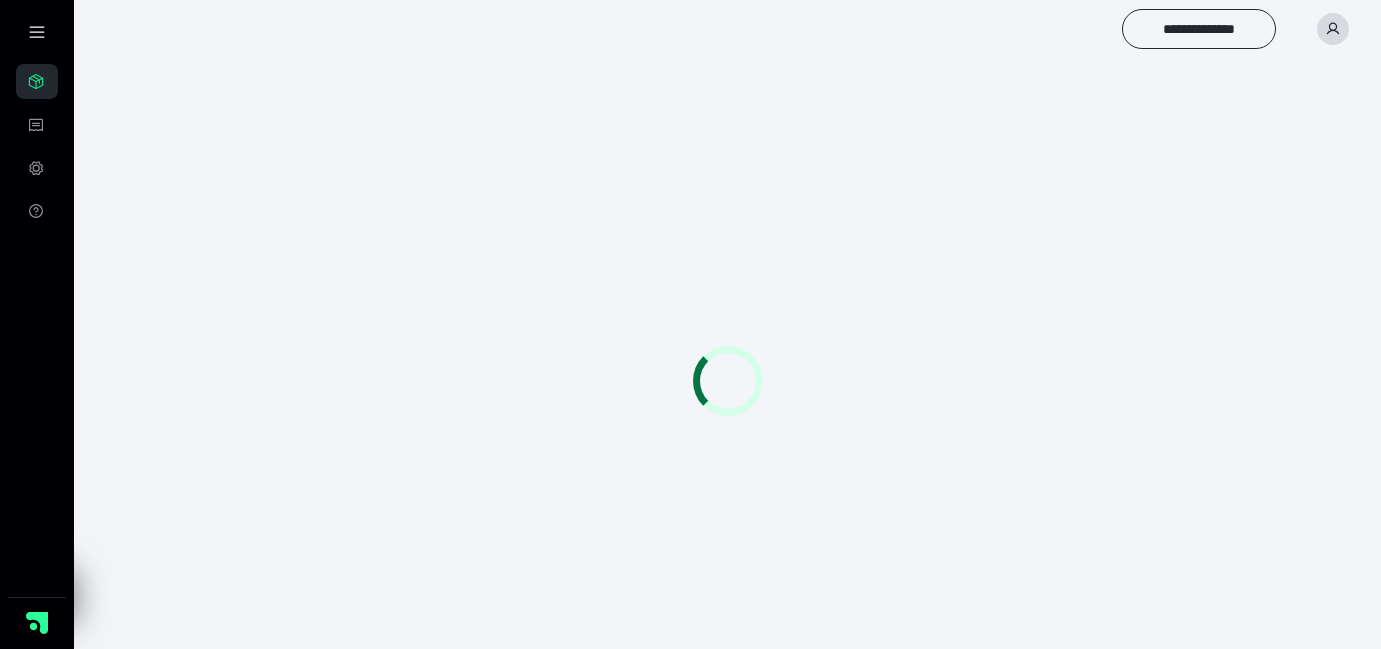 scroll, scrollTop: 0, scrollLeft: 0, axis: both 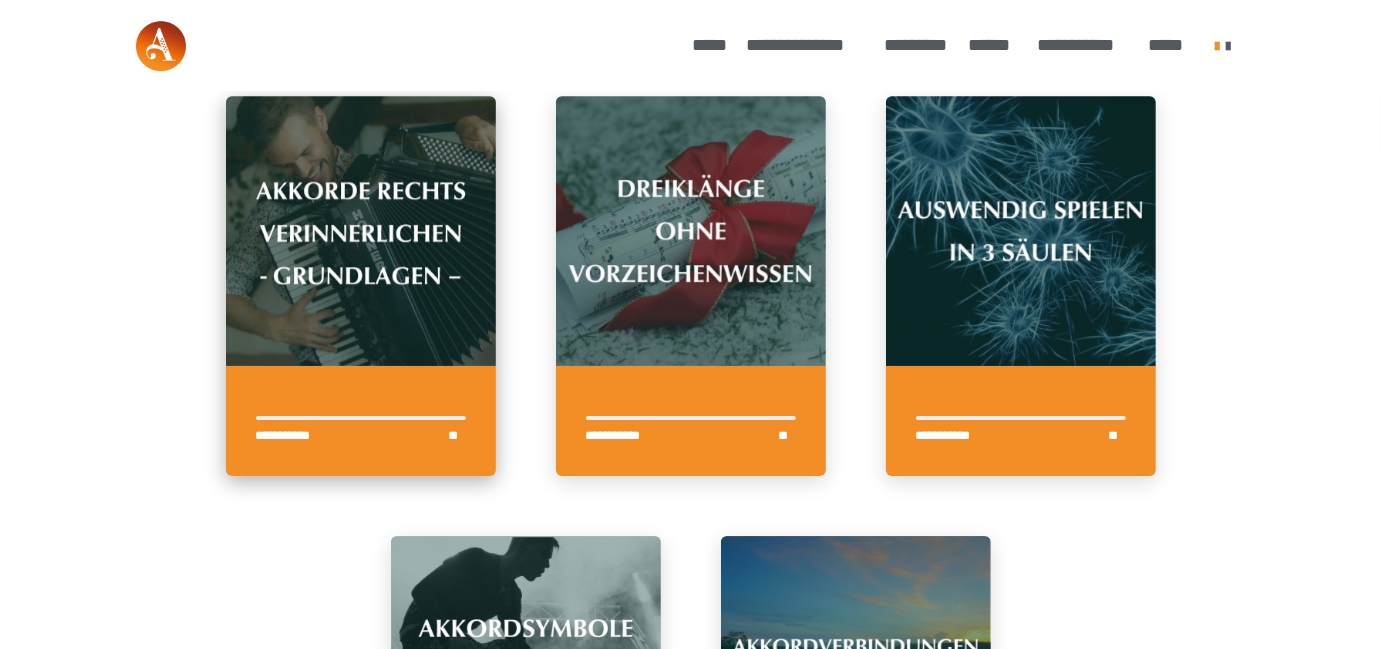 click on "**********" at bounding box center (361, 421) 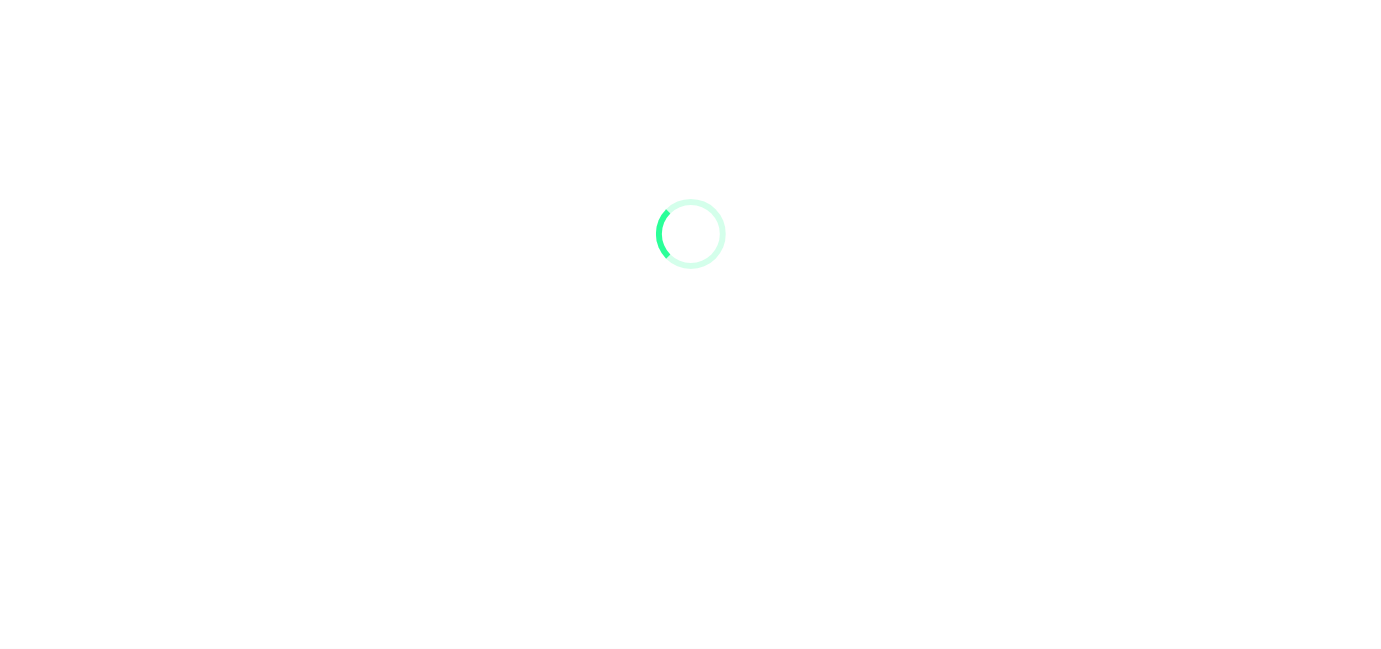 scroll, scrollTop: 55, scrollLeft: 0, axis: vertical 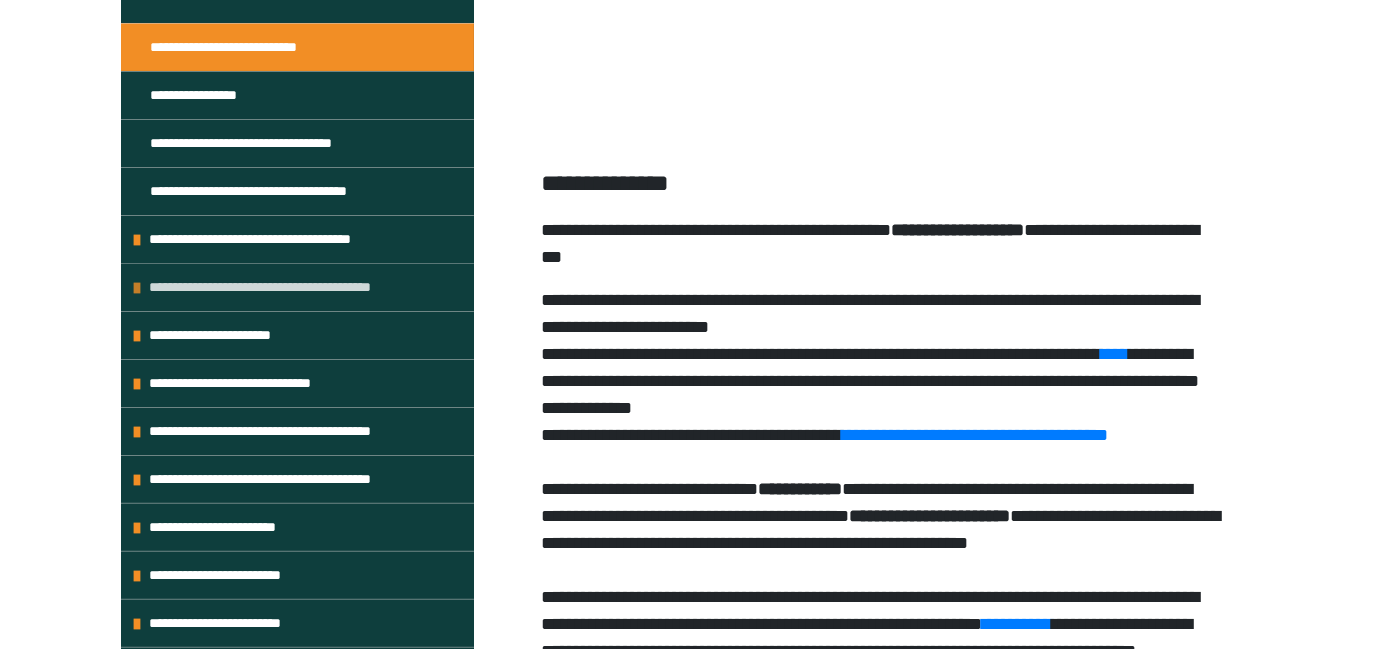 click on "**********" at bounding box center (282, 287) 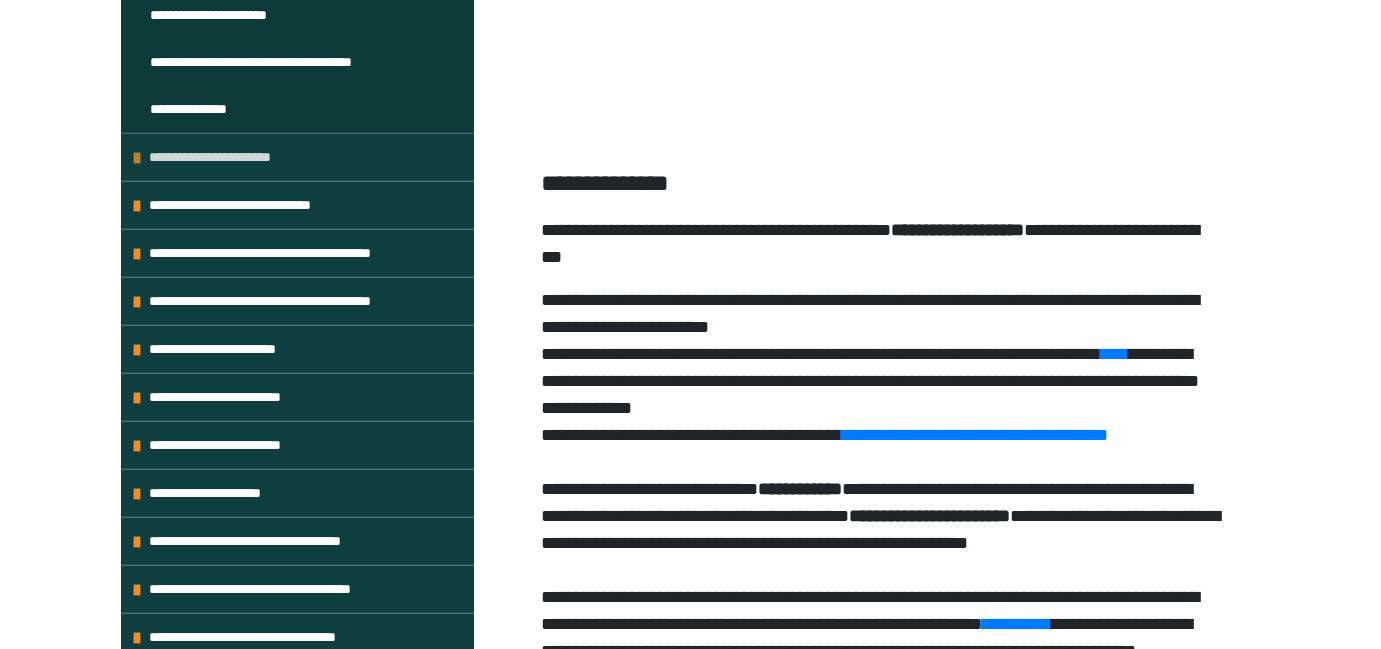 scroll, scrollTop: 642, scrollLeft: 0, axis: vertical 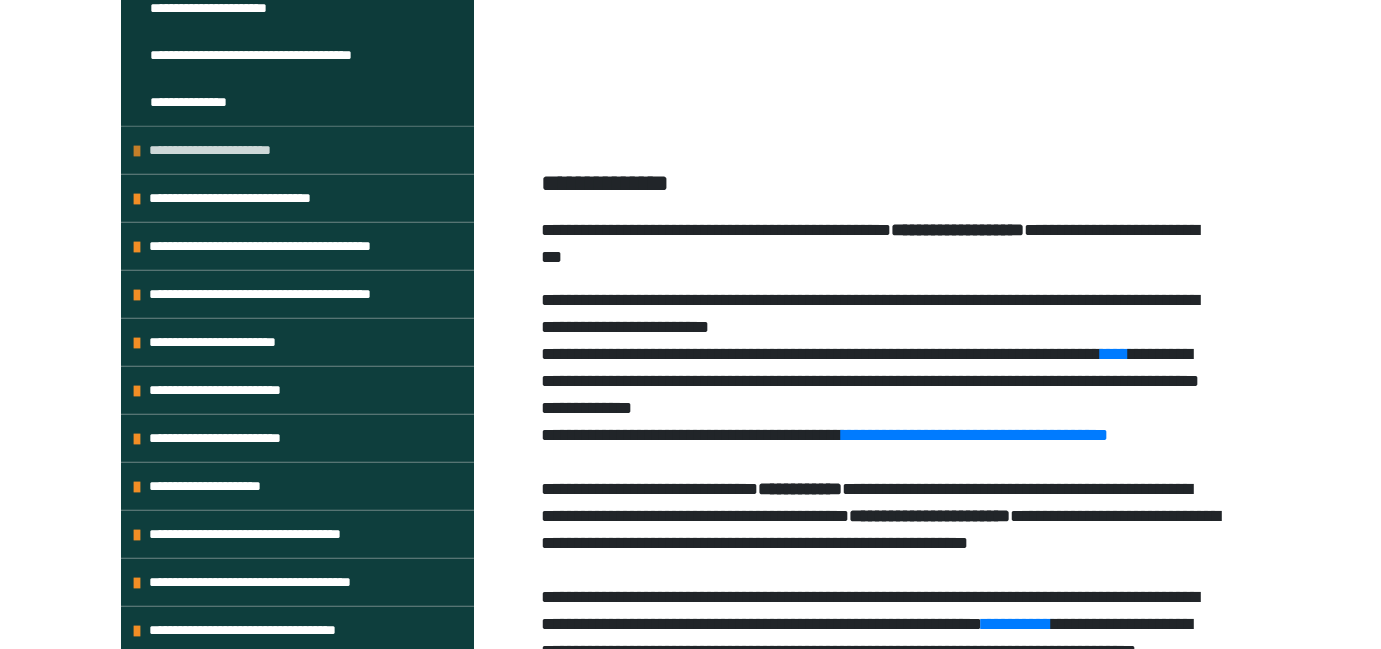 click on "**********" at bounding box center (225, 150) 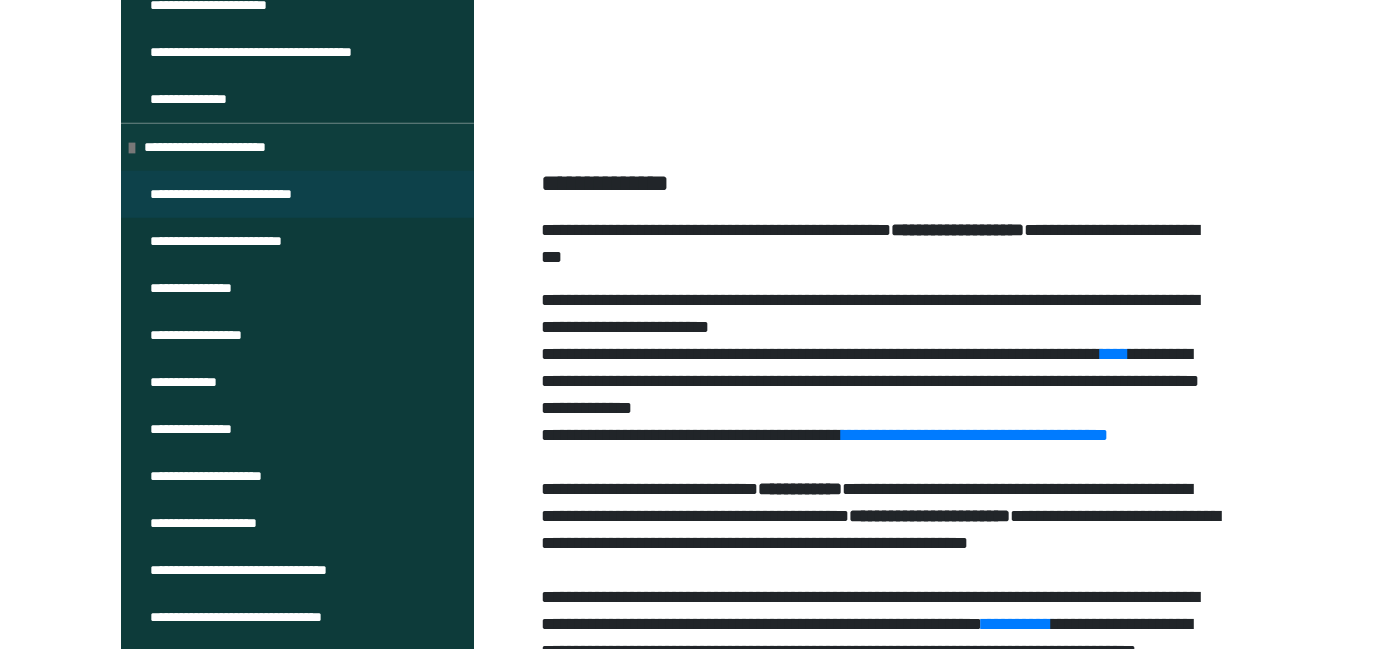 click on "**********" at bounding box center [232, 194] 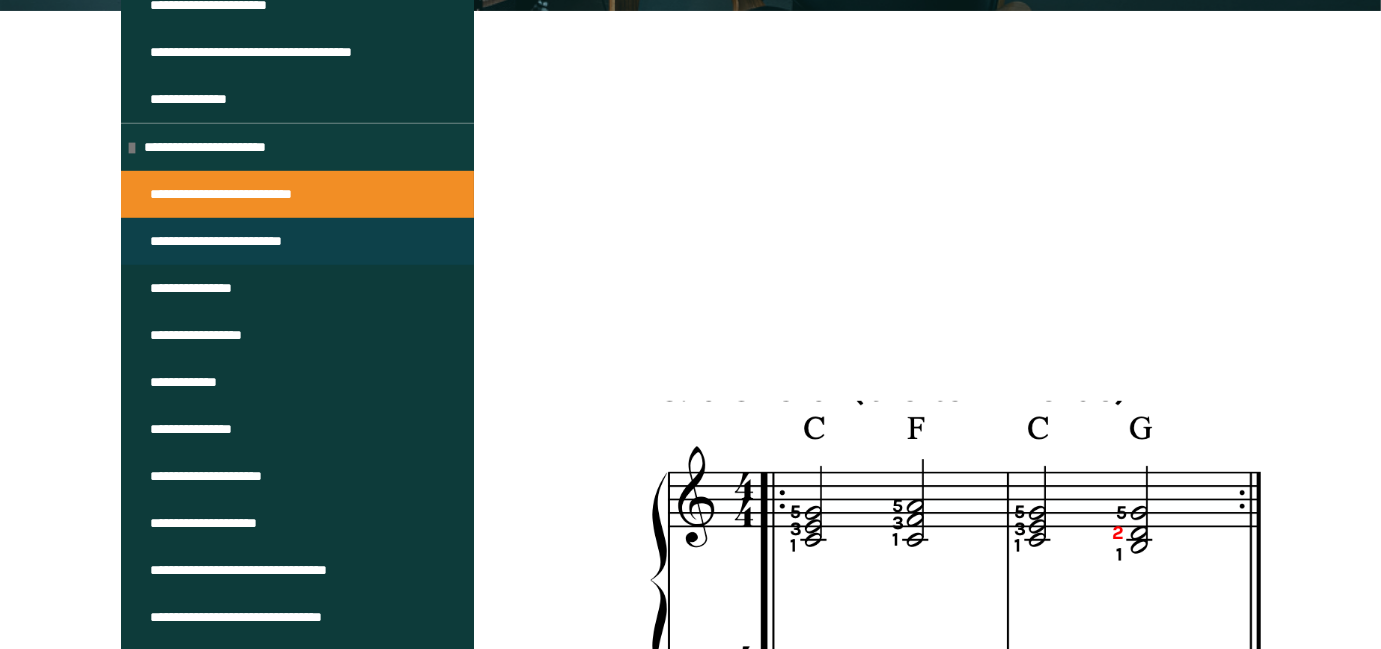 scroll, scrollTop: 267, scrollLeft: 0, axis: vertical 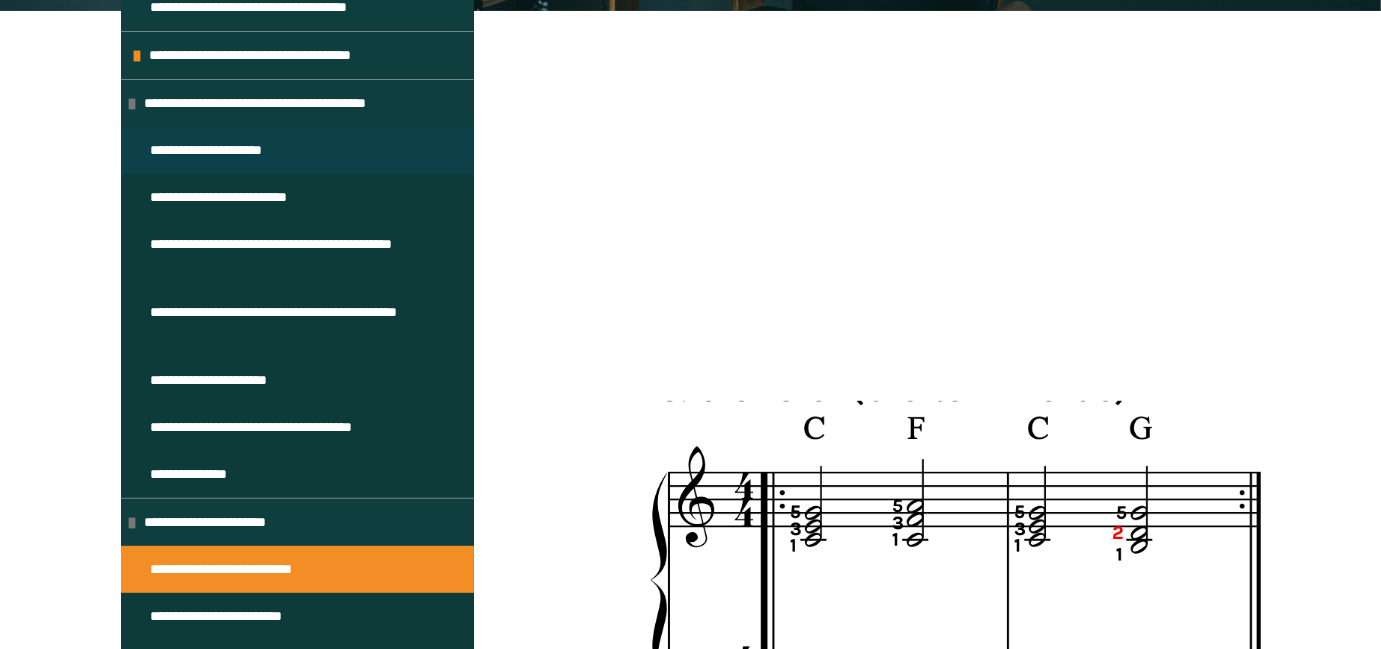 click on "**********" at bounding box center [213, 150] 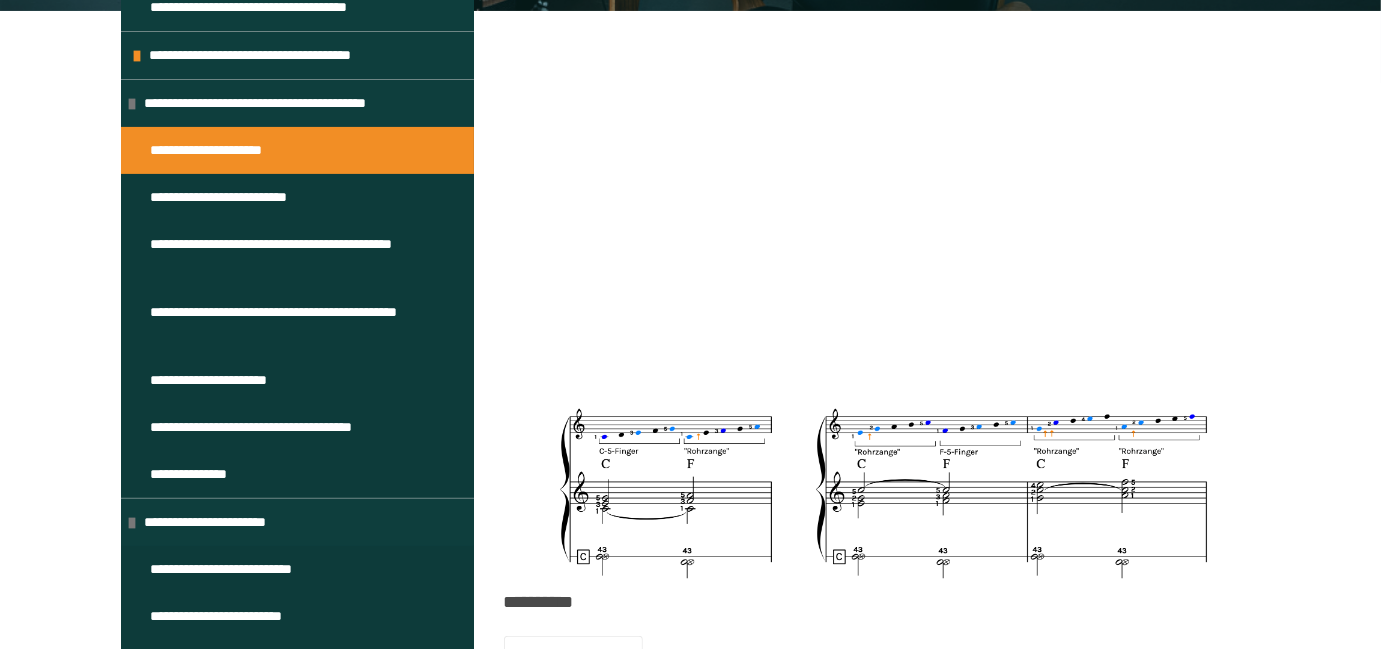 scroll, scrollTop: 533, scrollLeft: 0, axis: vertical 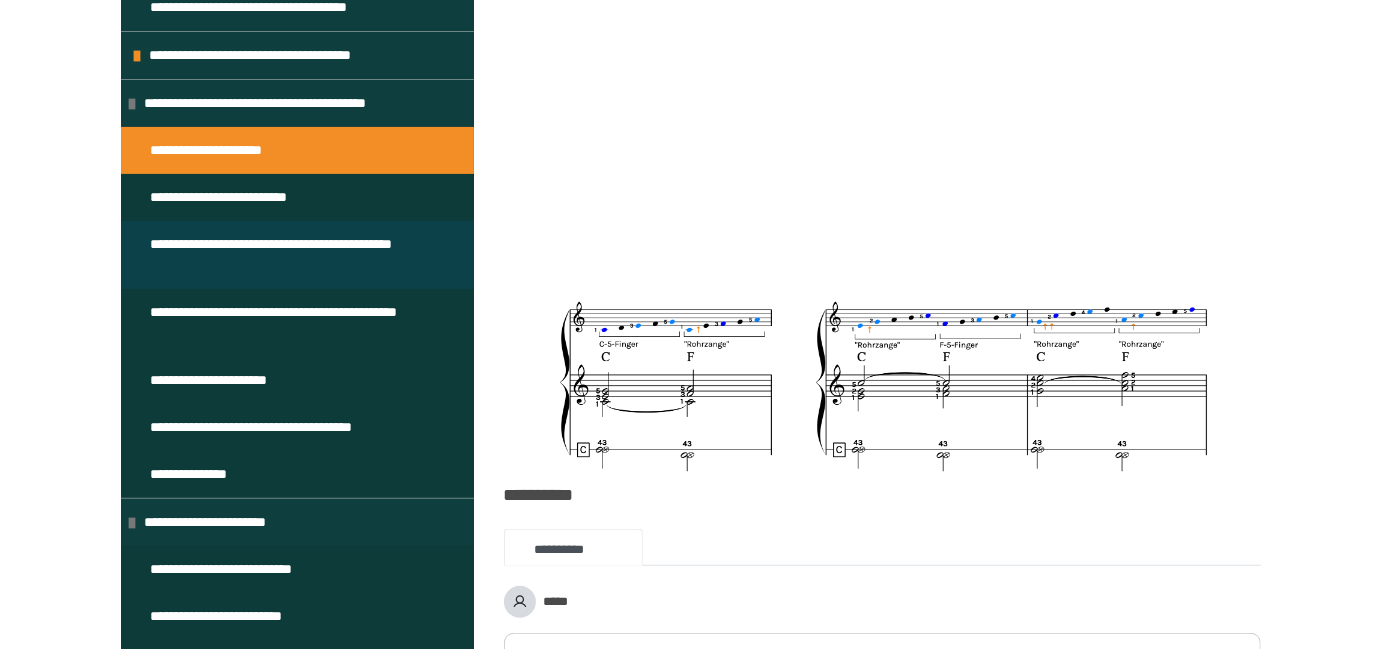 click on "**********" at bounding box center (280, 255) 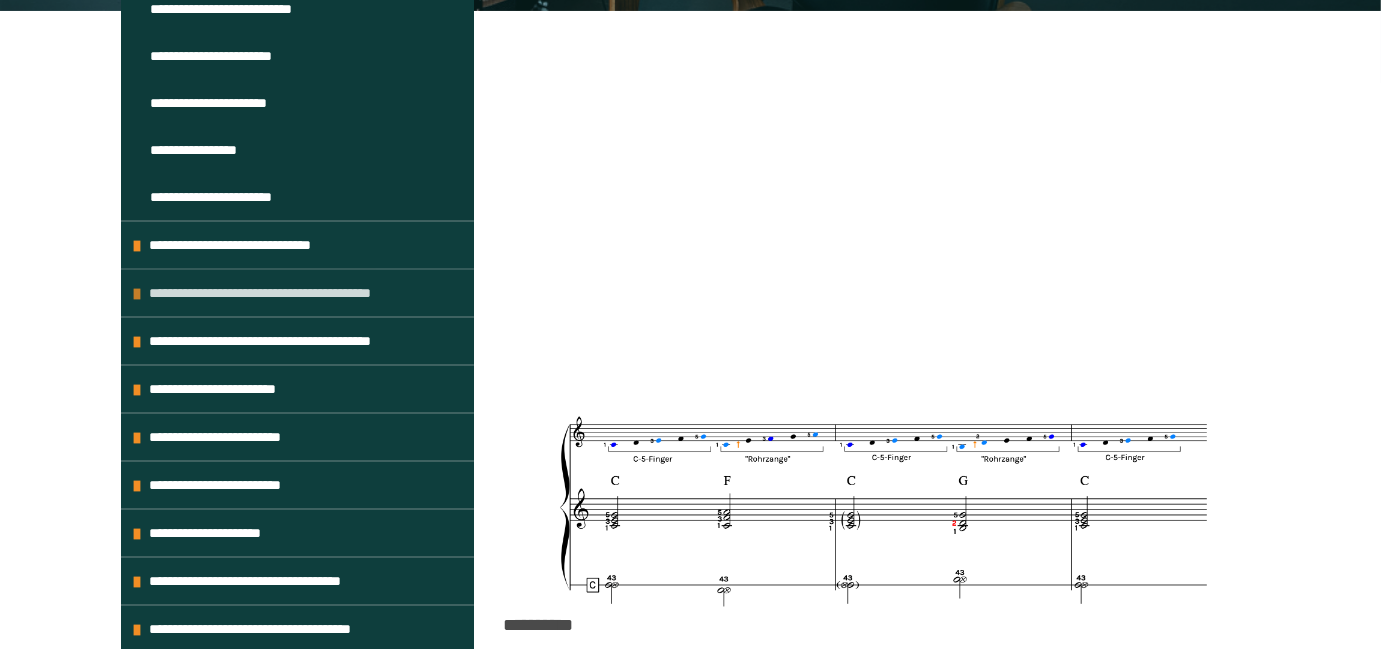 scroll, scrollTop: 1509, scrollLeft: 0, axis: vertical 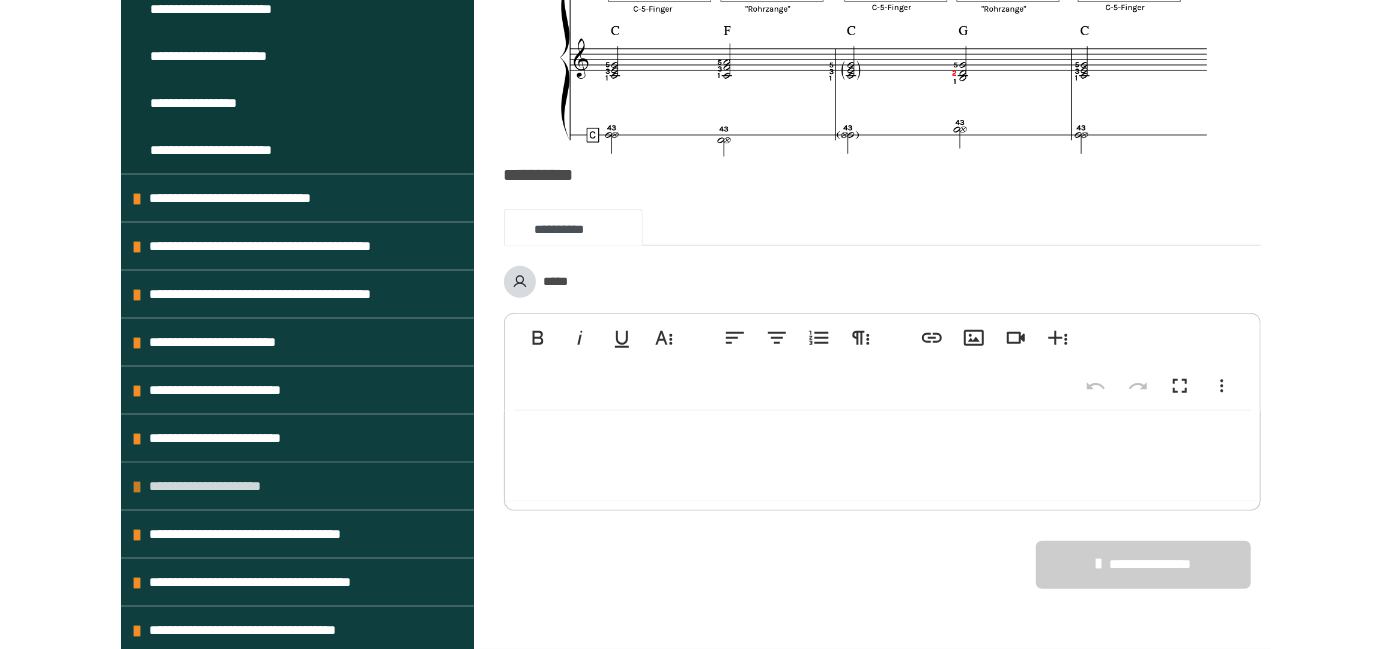 click on "**********" at bounding box center [219, 486] 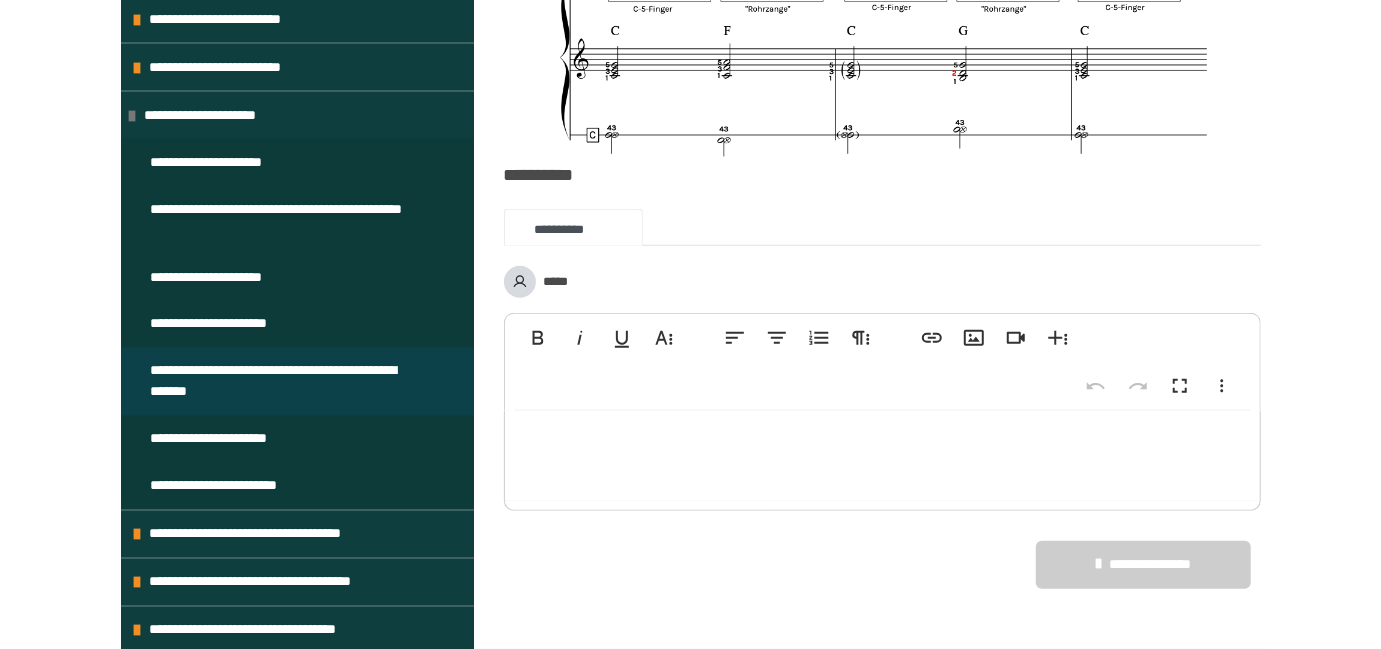 scroll, scrollTop: 1879, scrollLeft: 0, axis: vertical 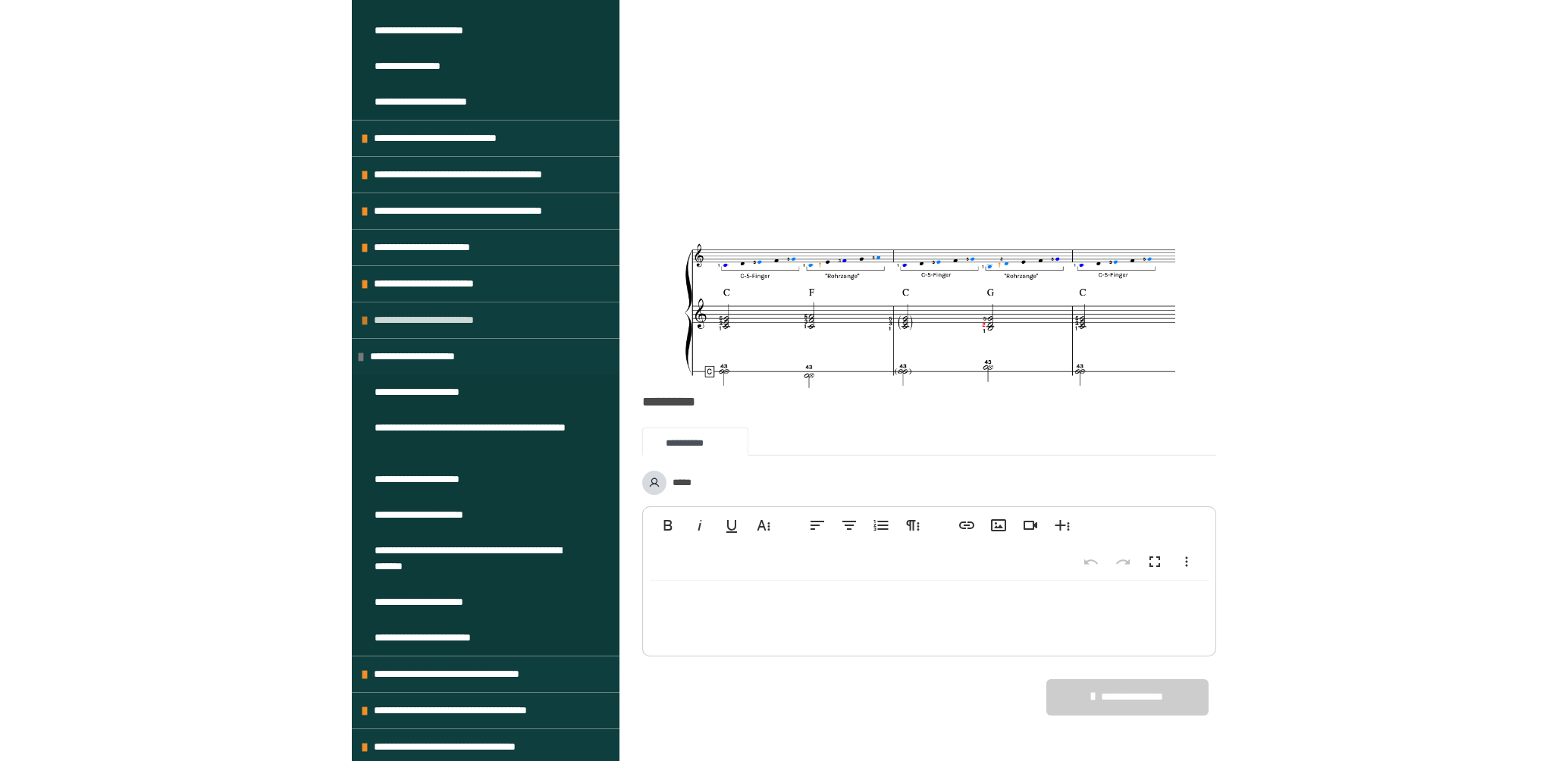 click on "**********" at bounding box center (433, 320) 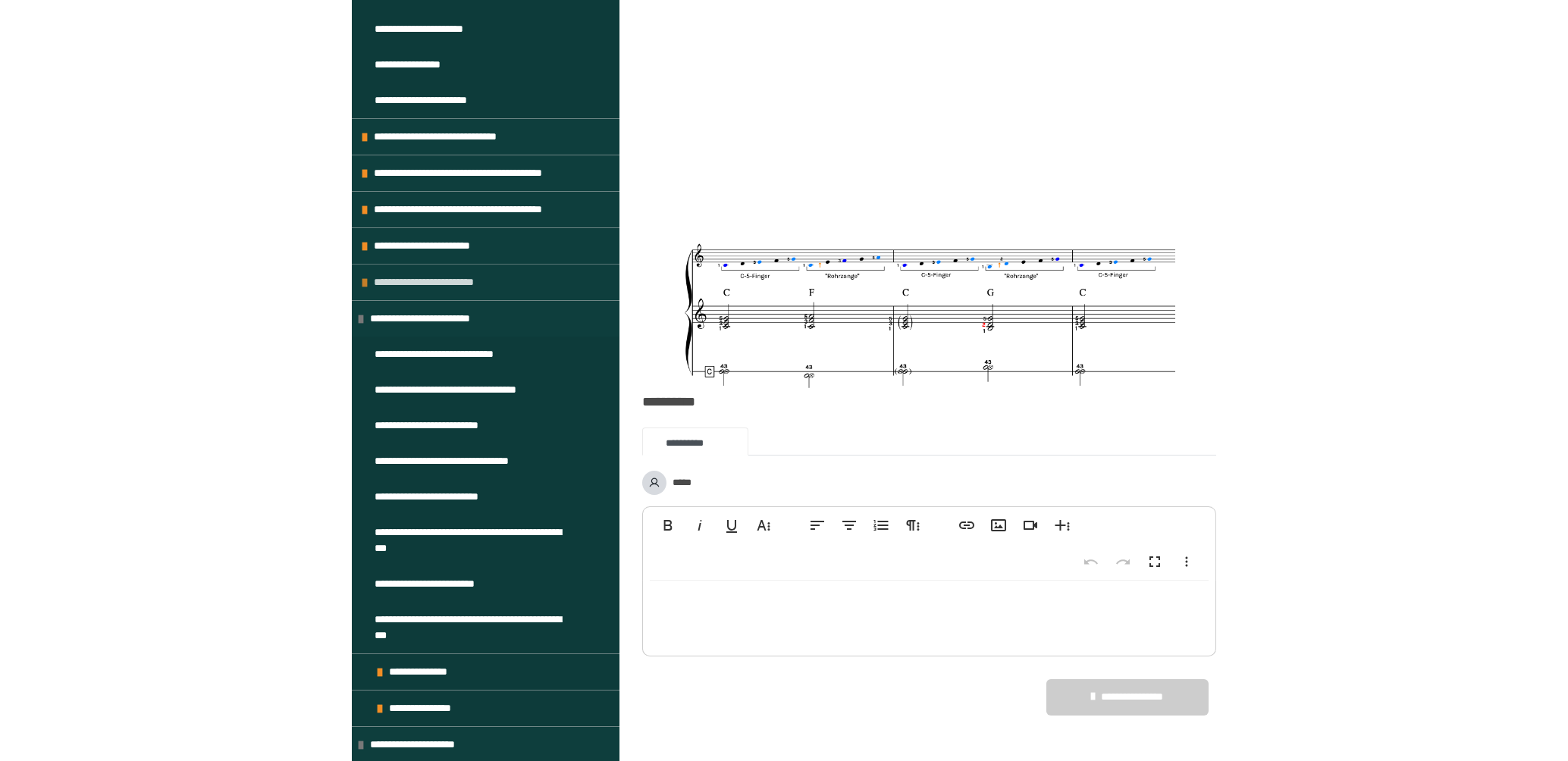 click on "**********" at bounding box center [437, 282] 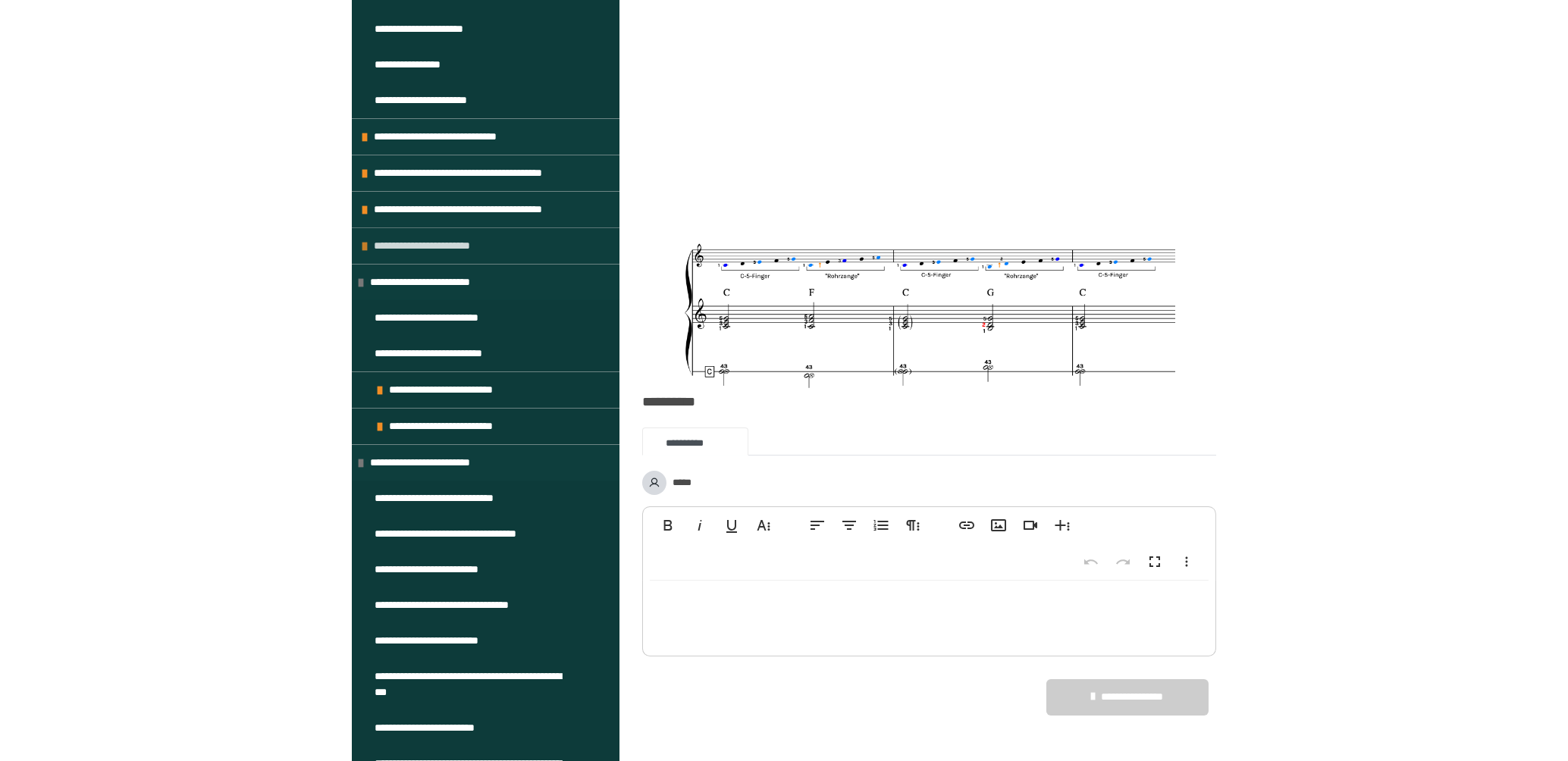 click on "**********" at bounding box center (431, 246) 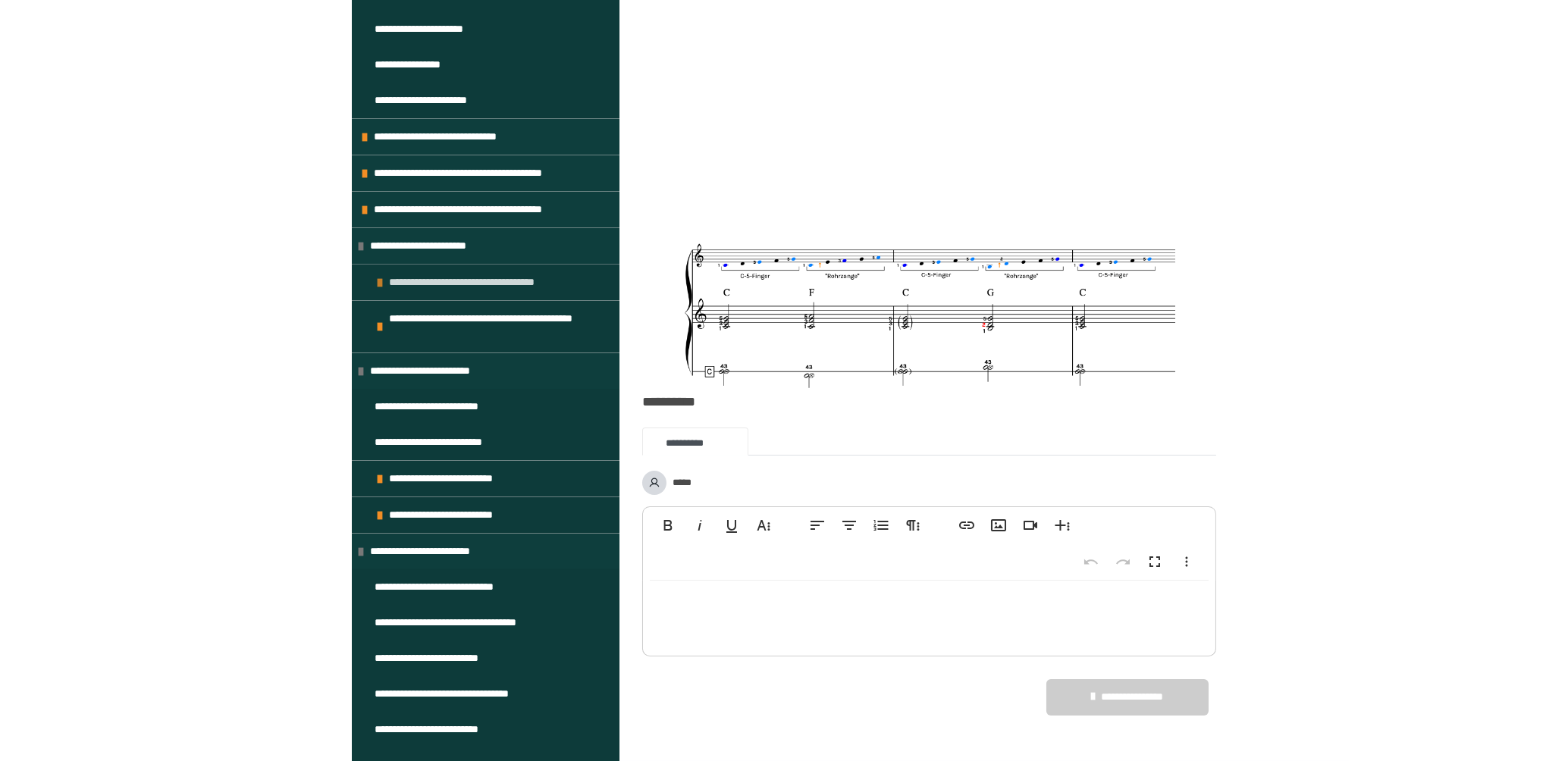 click on "**********" at bounding box center [475, 282] 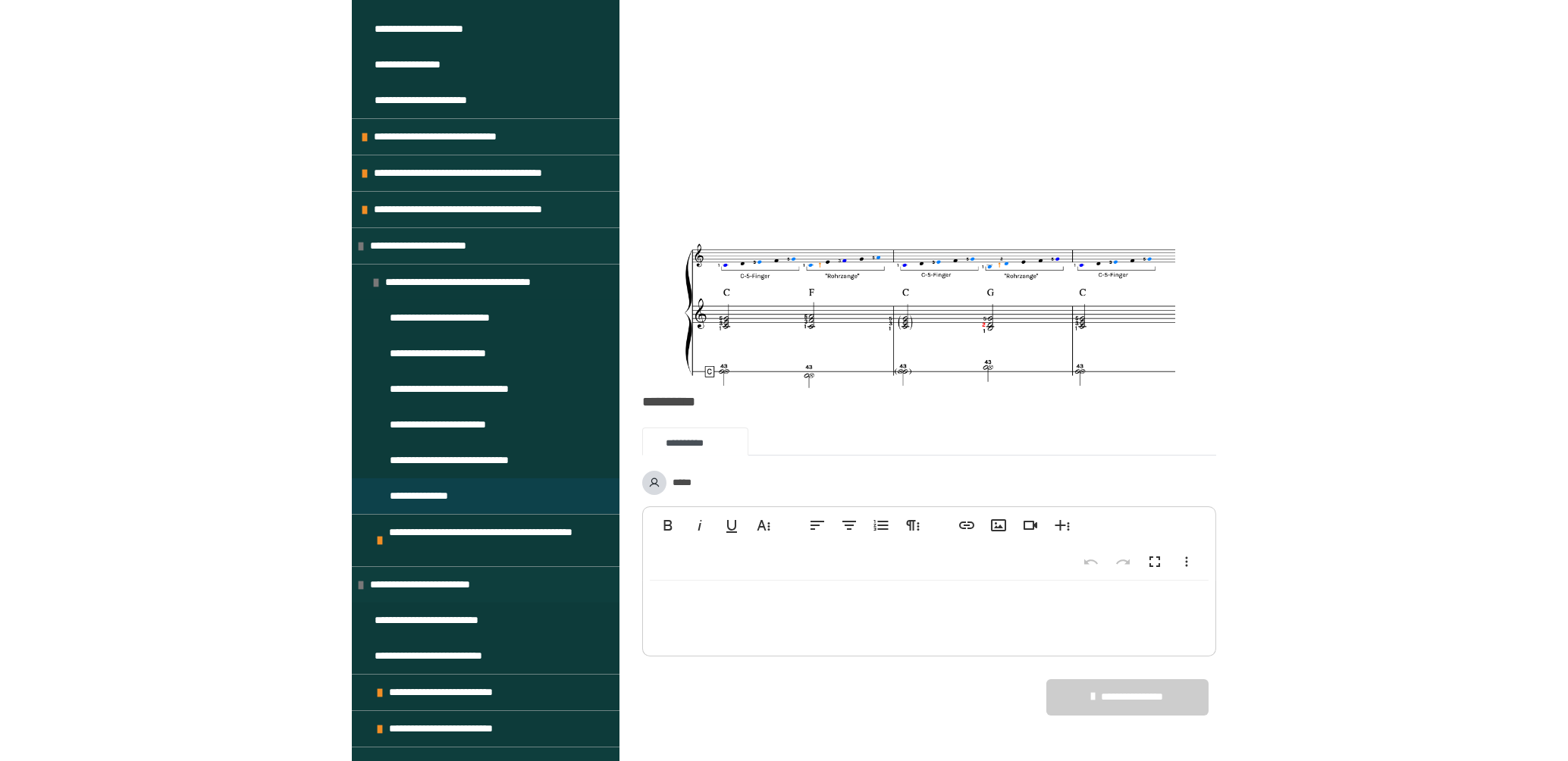 click on "**********" at bounding box center (423, 496) 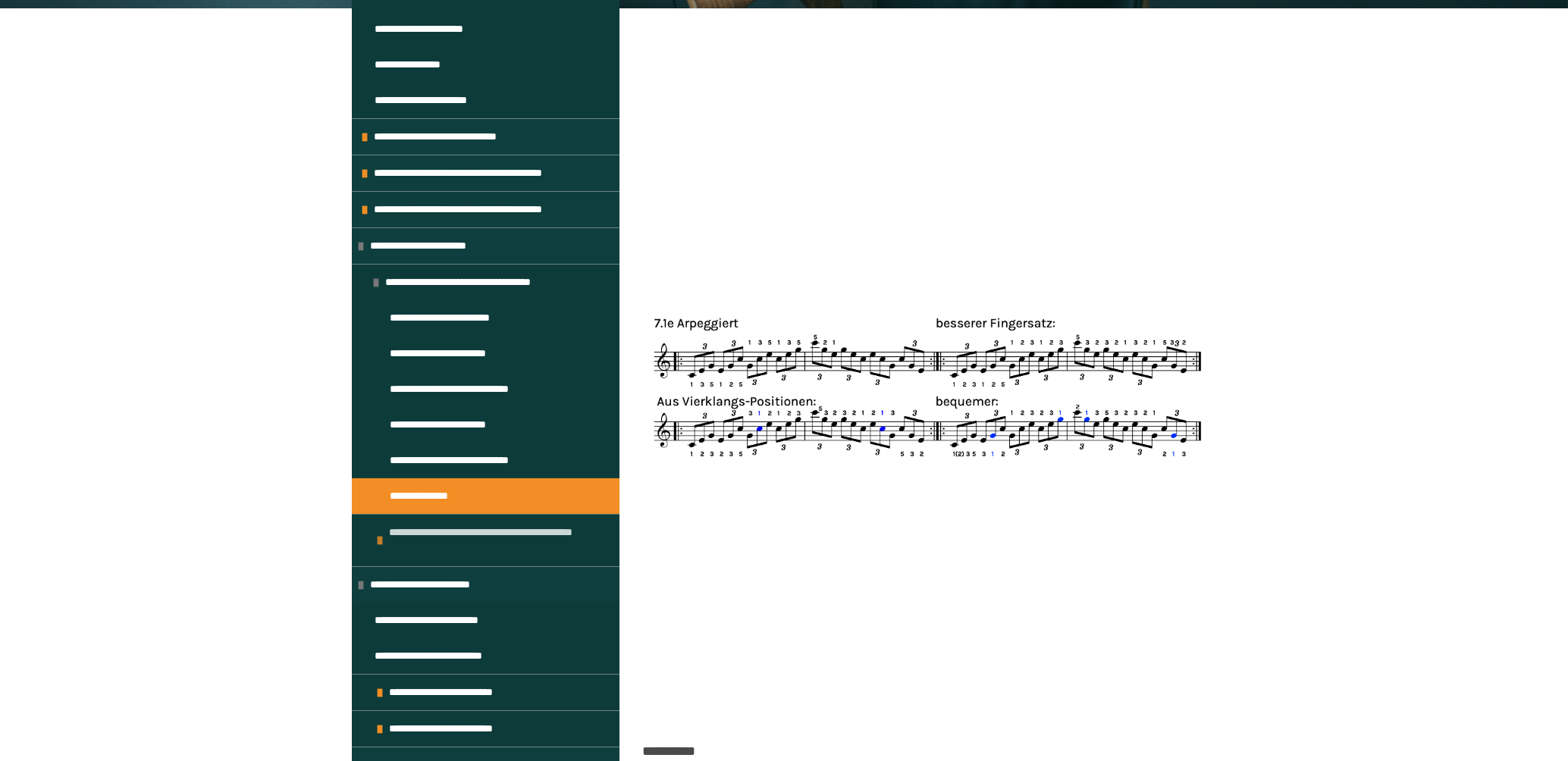 click on "**********" at bounding box center (493, 540) 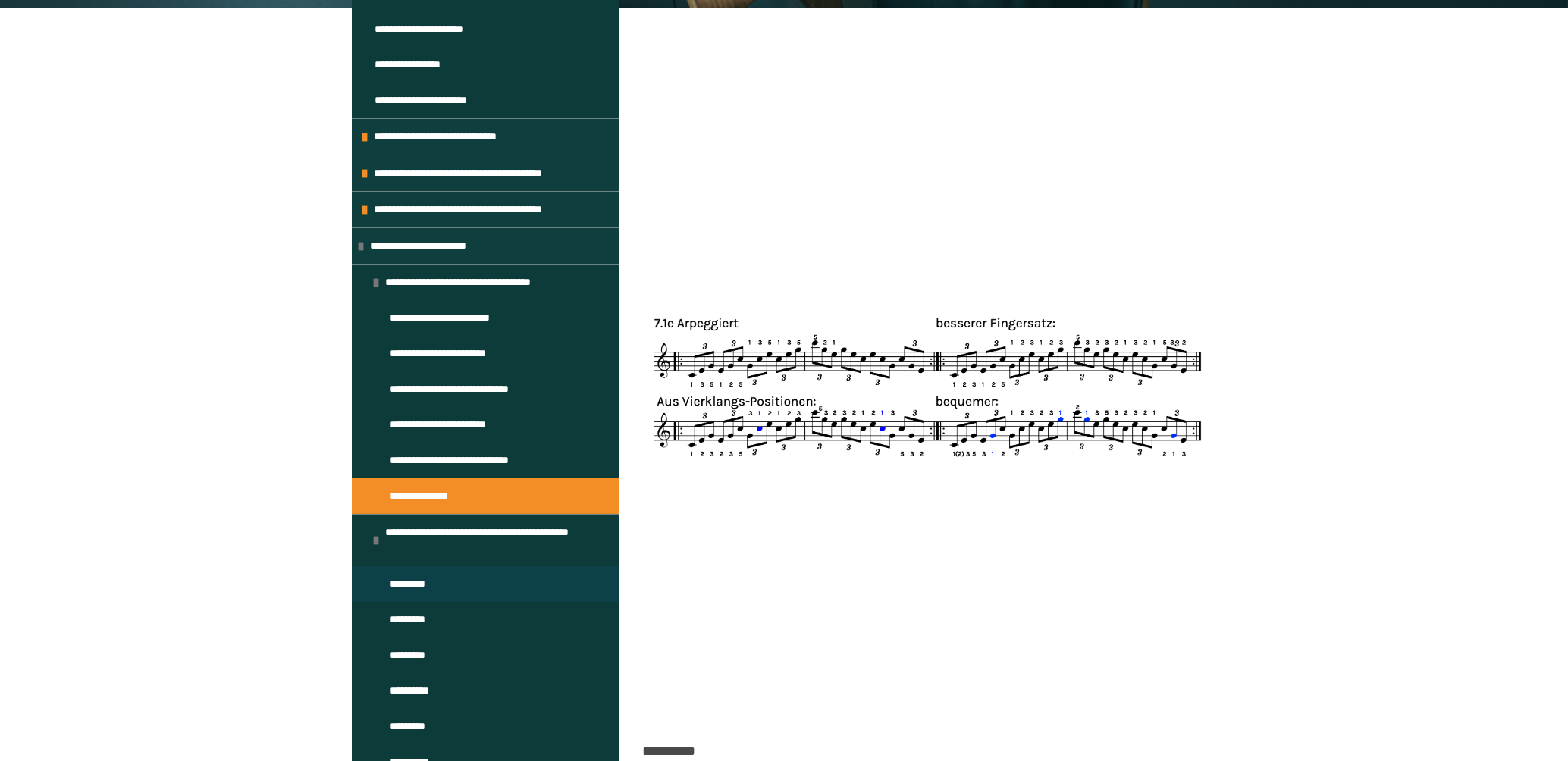 click on "*********" at bounding box center [411, 584] 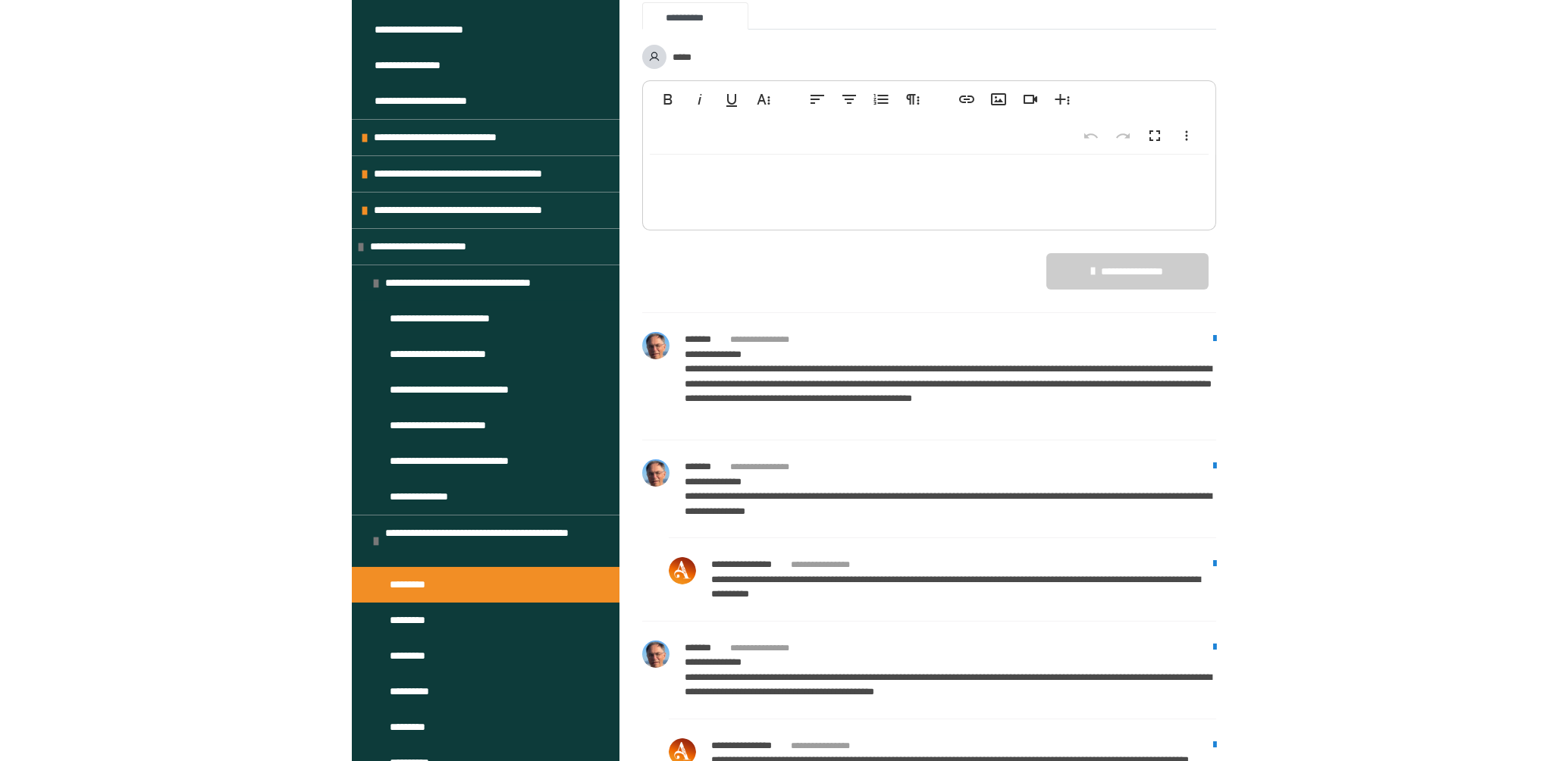 scroll, scrollTop: 565, scrollLeft: 0, axis: vertical 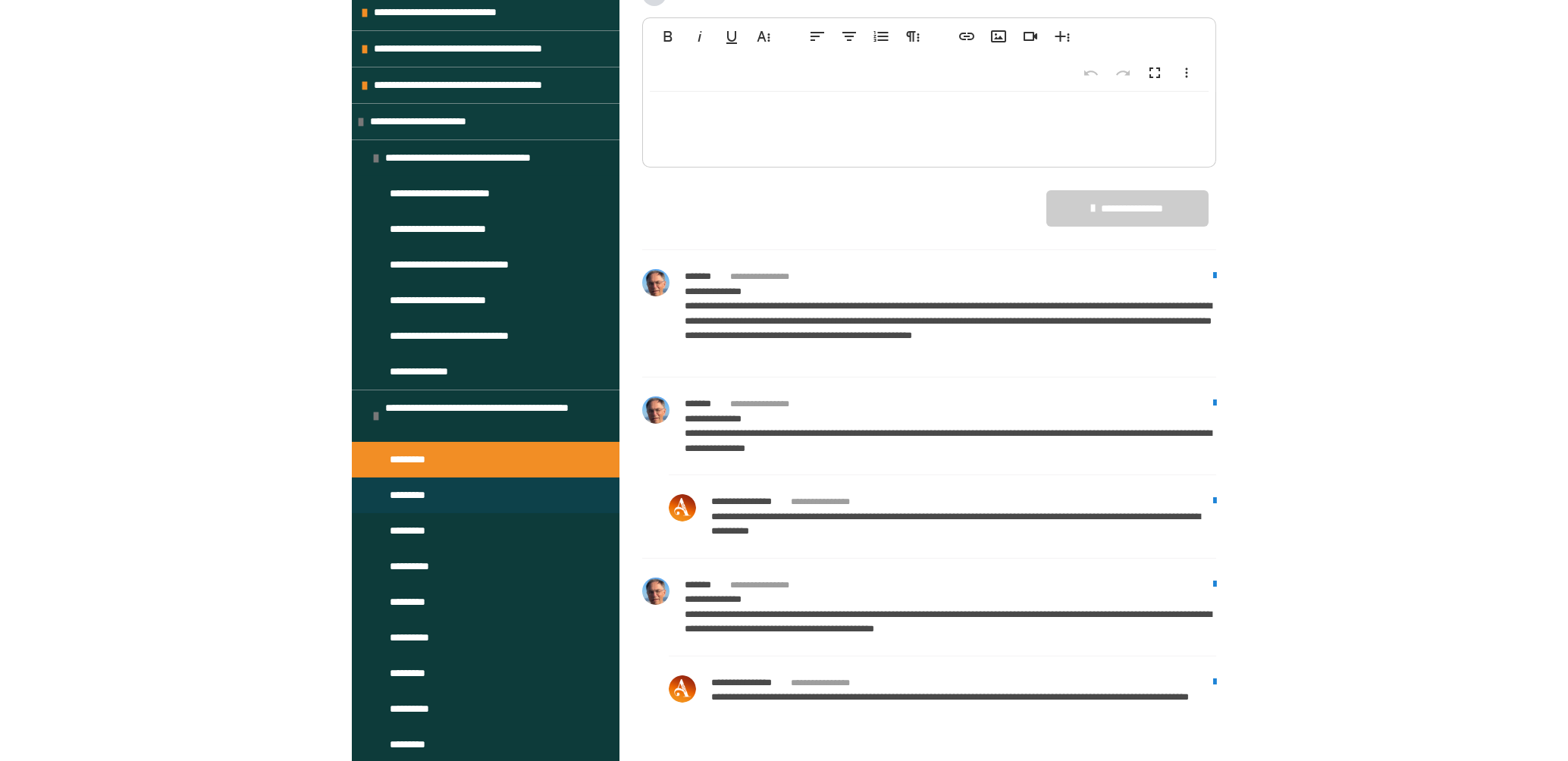 click on "*********" at bounding box center [485, 495] 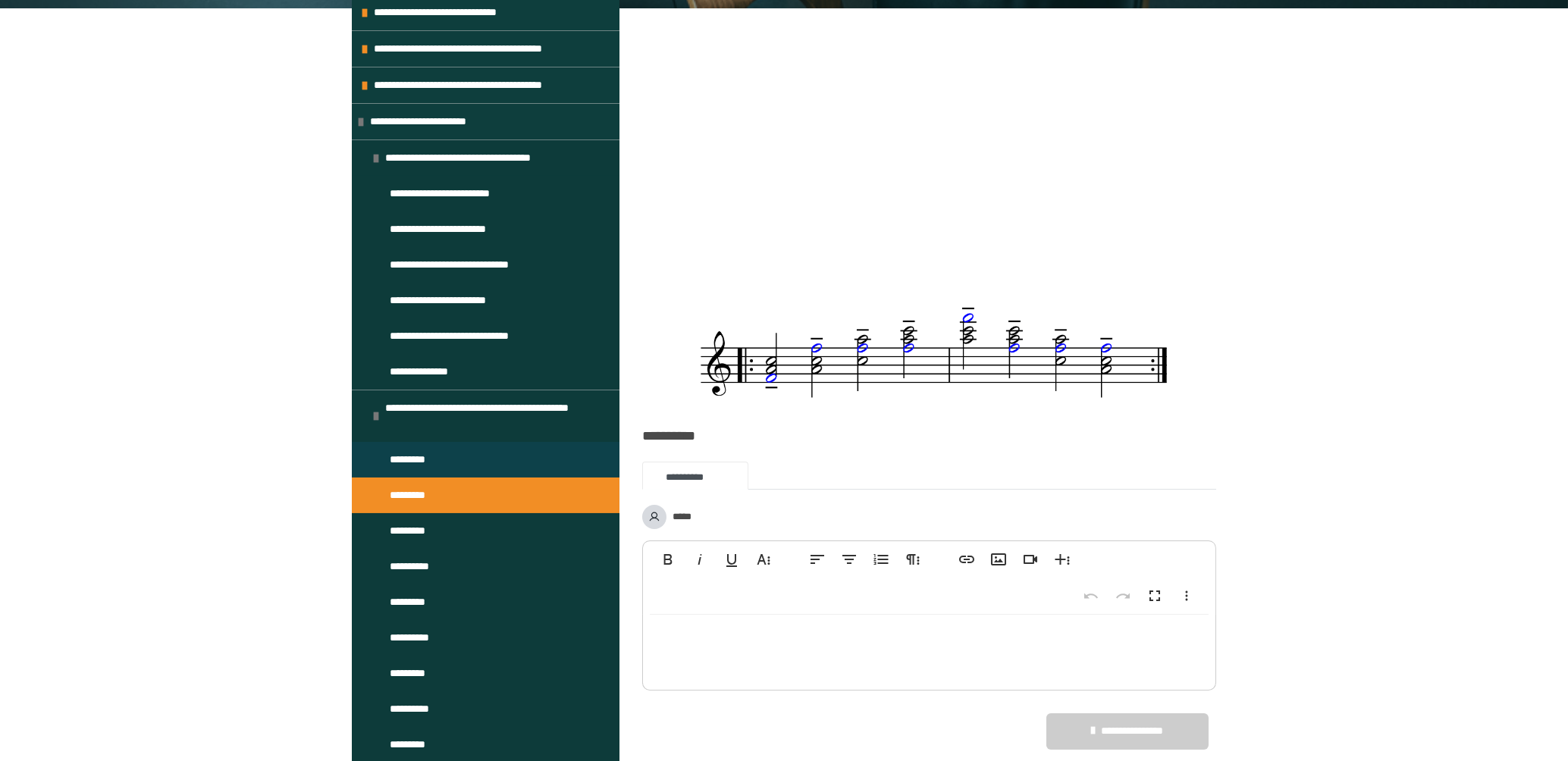 click on "*********" at bounding box center (411, 459) 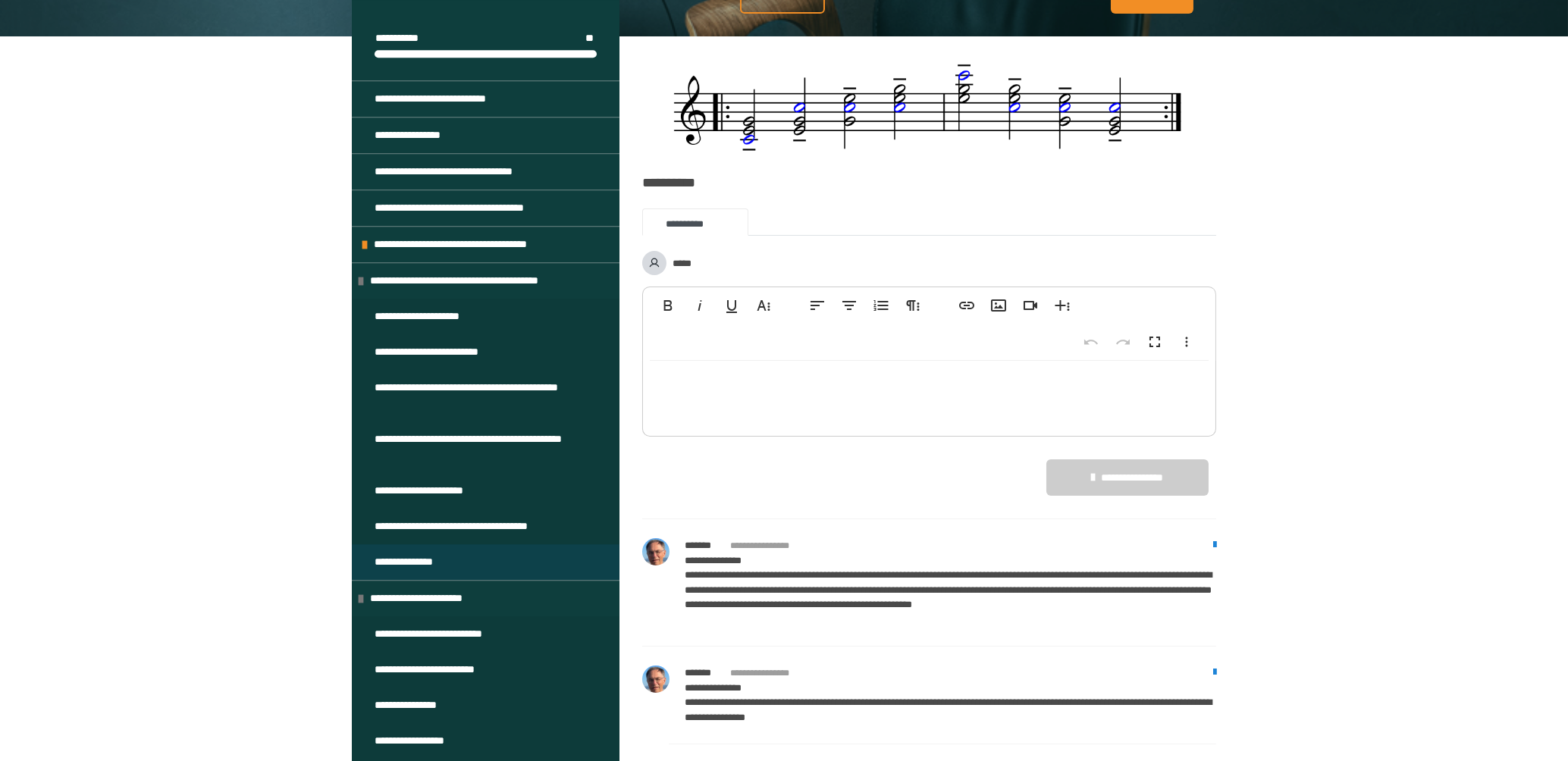 scroll, scrollTop: 565, scrollLeft: 0, axis: vertical 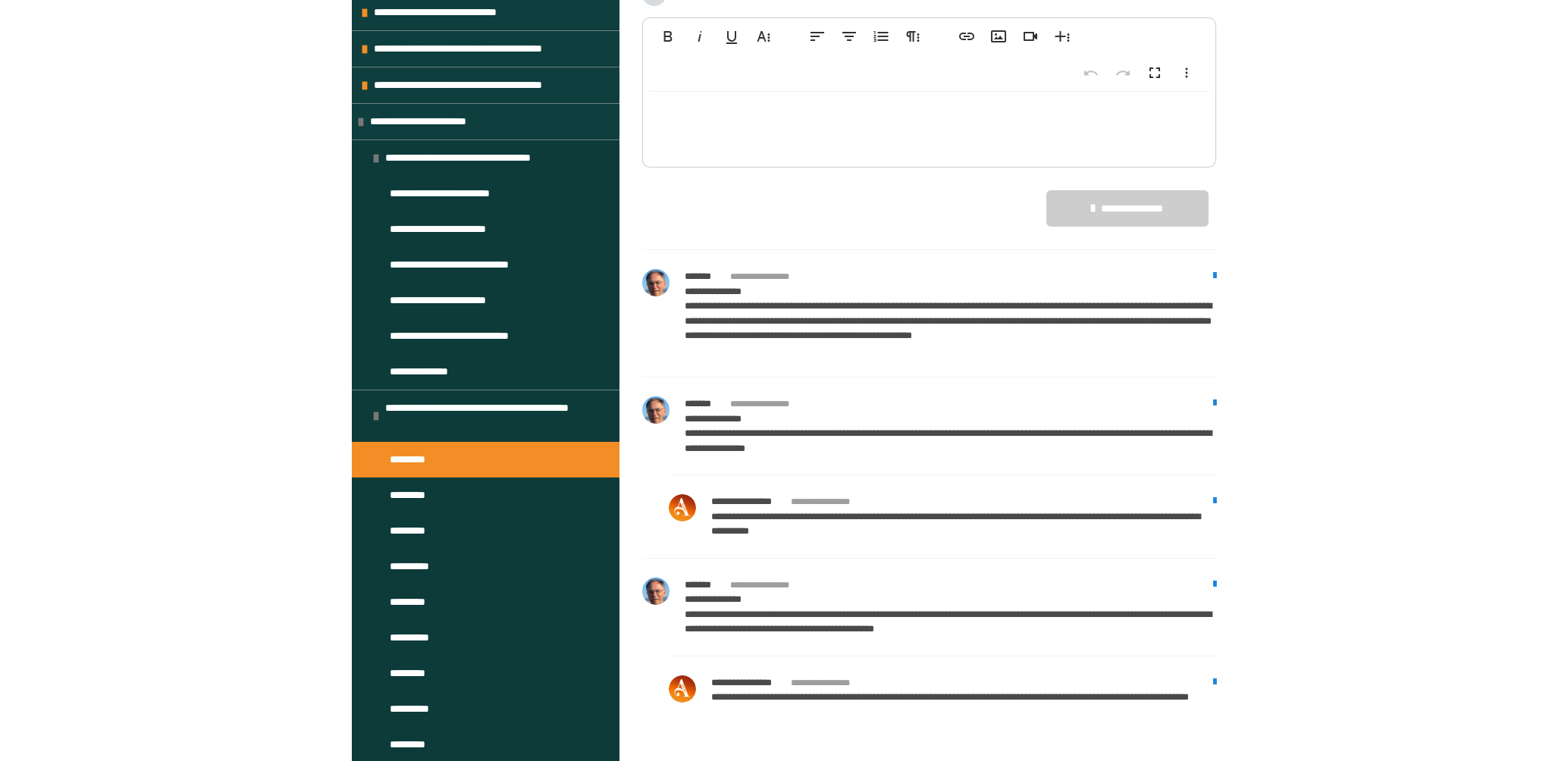 drag, startPoint x: 619, startPoint y: 140, endPoint x: 617, endPoint y: 158, distance: 18.11077 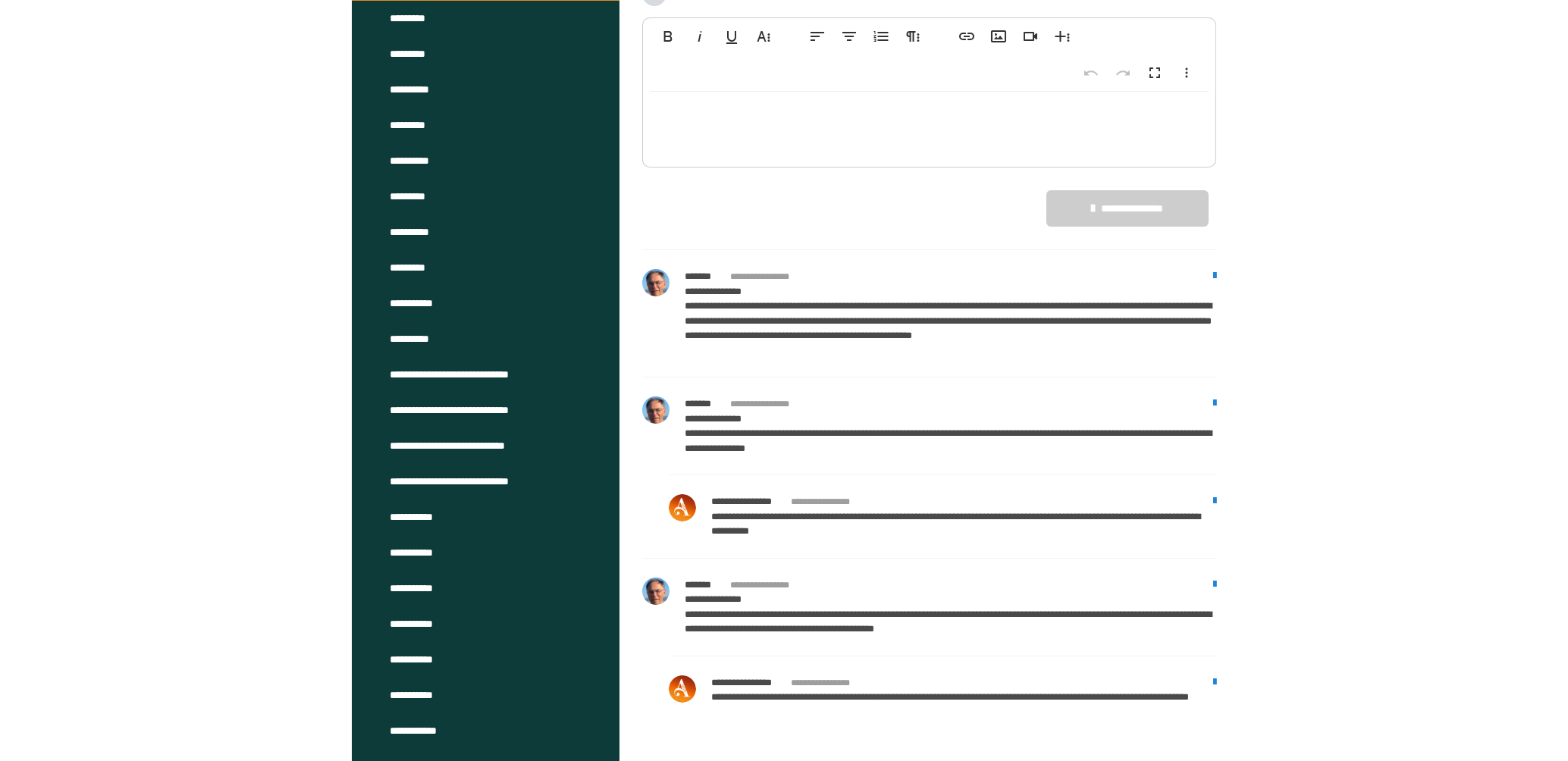 scroll, scrollTop: 1532, scrollLeft: 0, axis: vertical 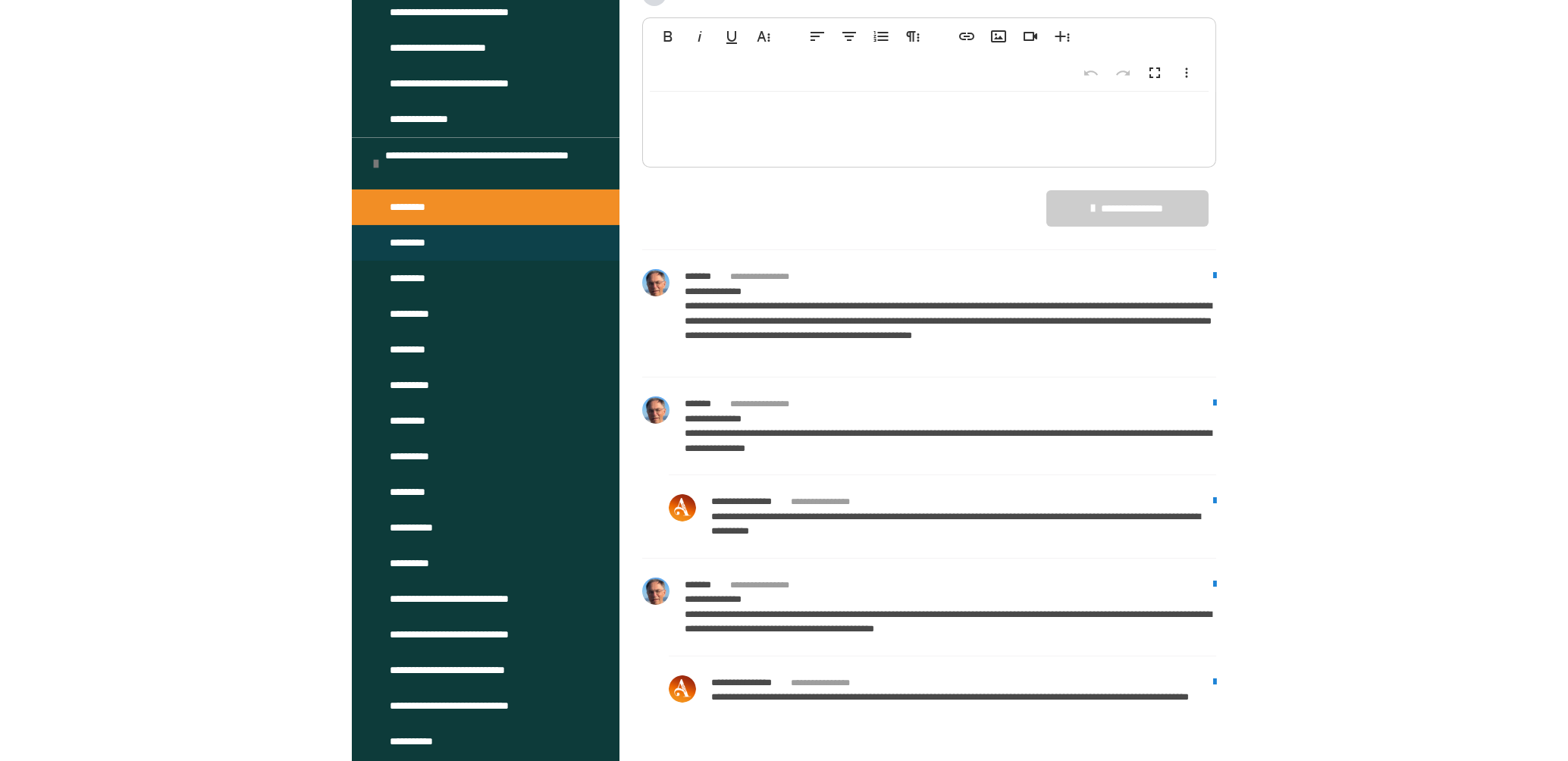 click on "*********" at bounding box center [485, 243] 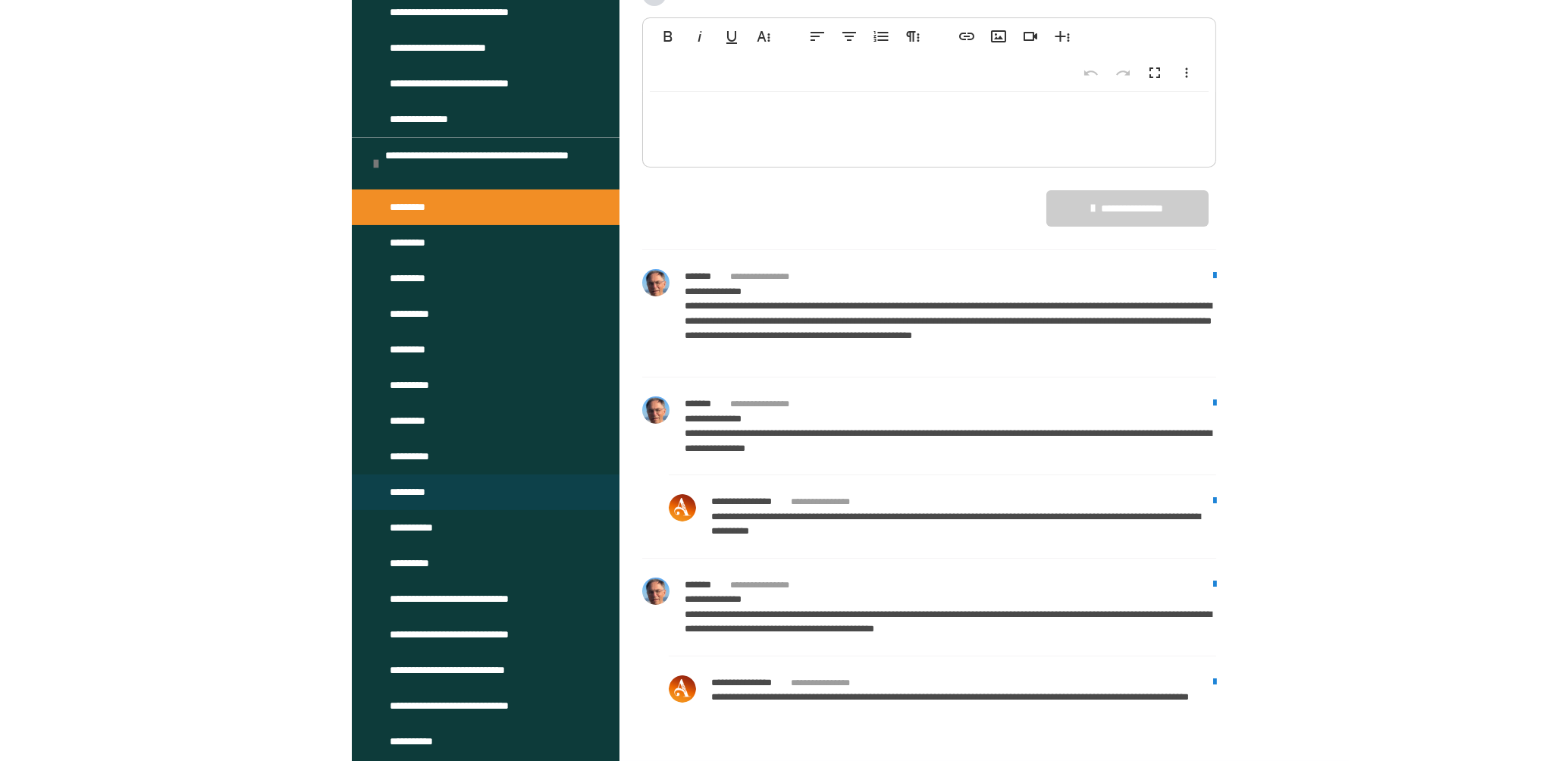 scroll, scrollTop: 323, scrollLeft: 0, axis: vertical 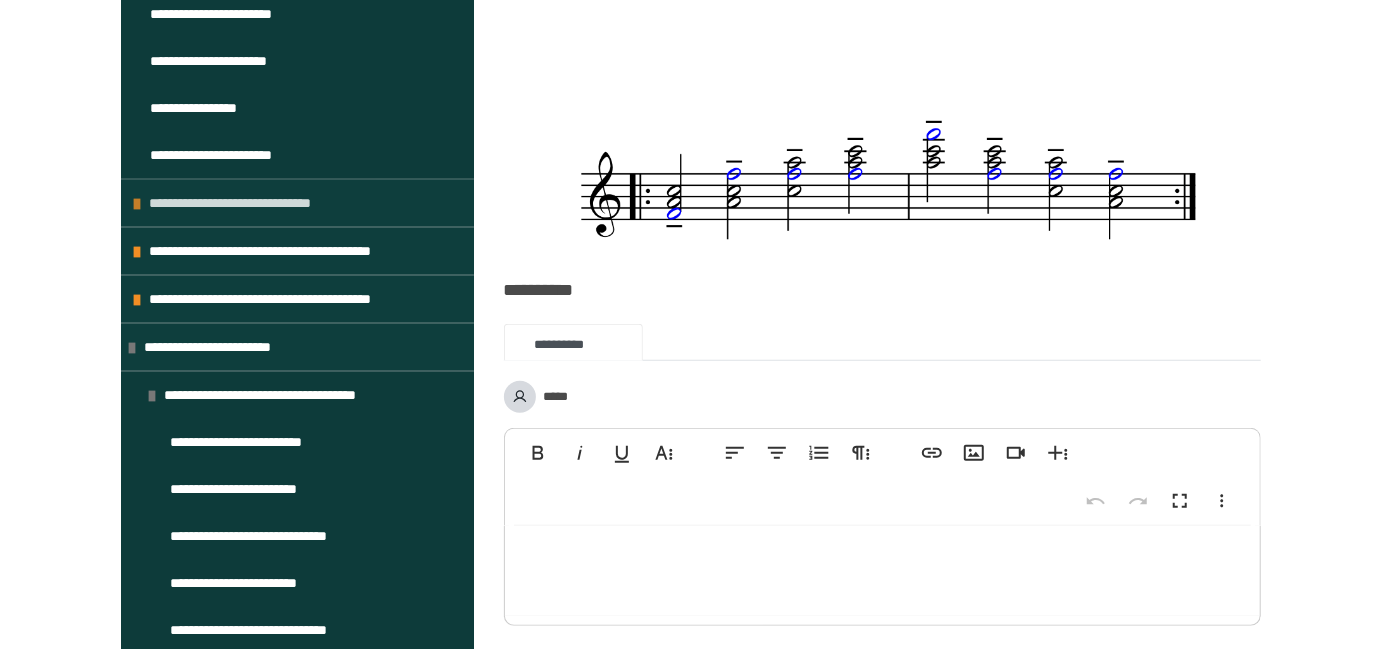 click on "**********" at bounding box center (252, 203) 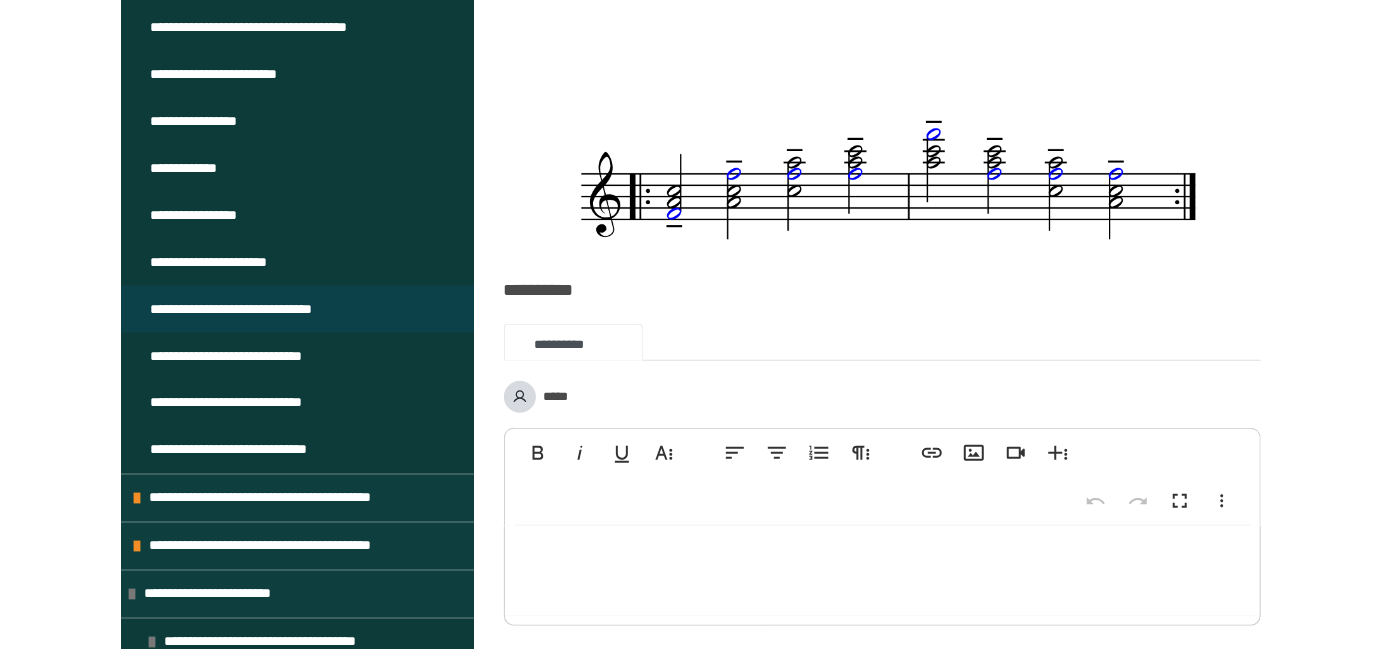 scroll, scrollTop: 1876, scrollLeft: 0, axis: vertical 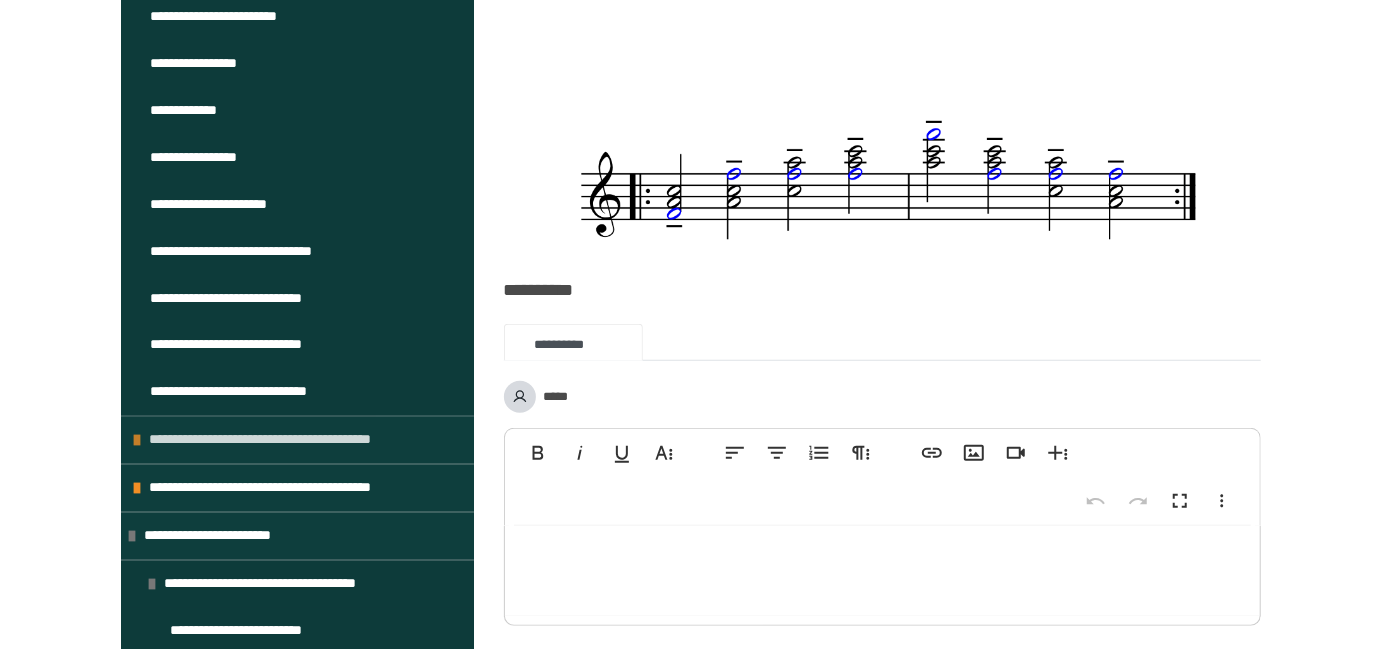 click on "**********" at bounding box center [280, 440] 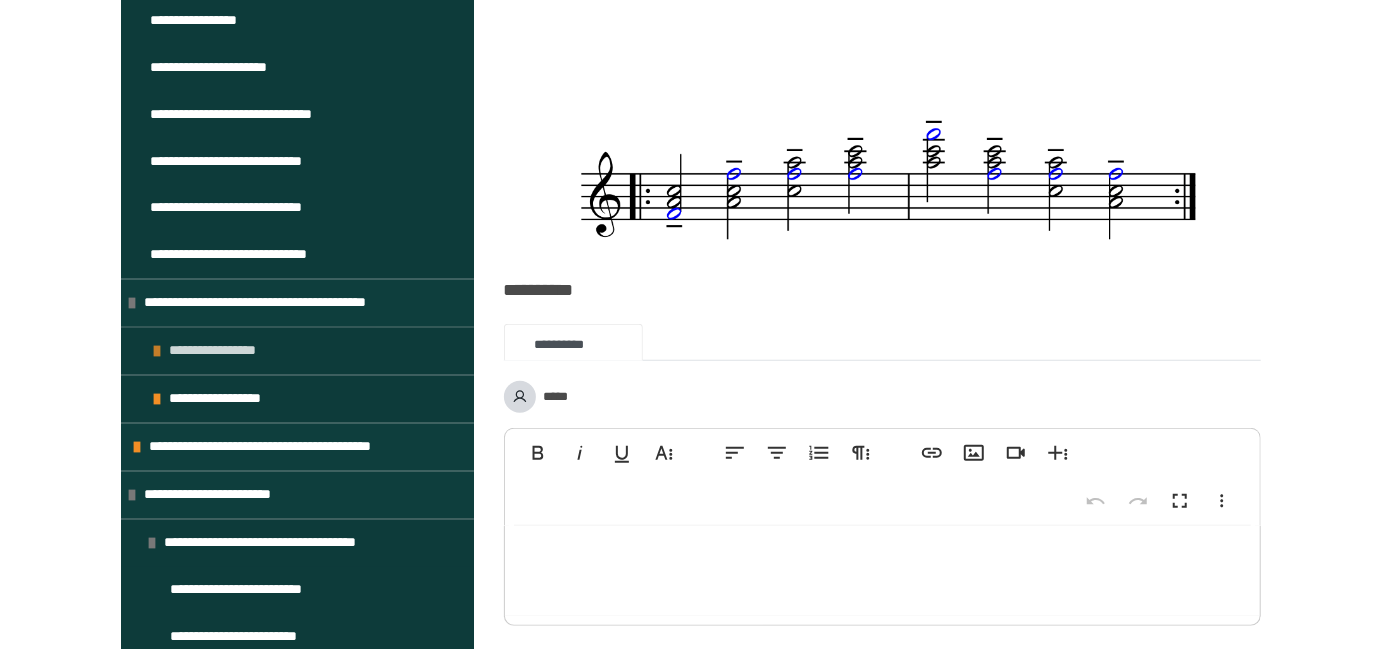scroll, scrollTop: 2064, scrollLeft: 0, axis: vertical 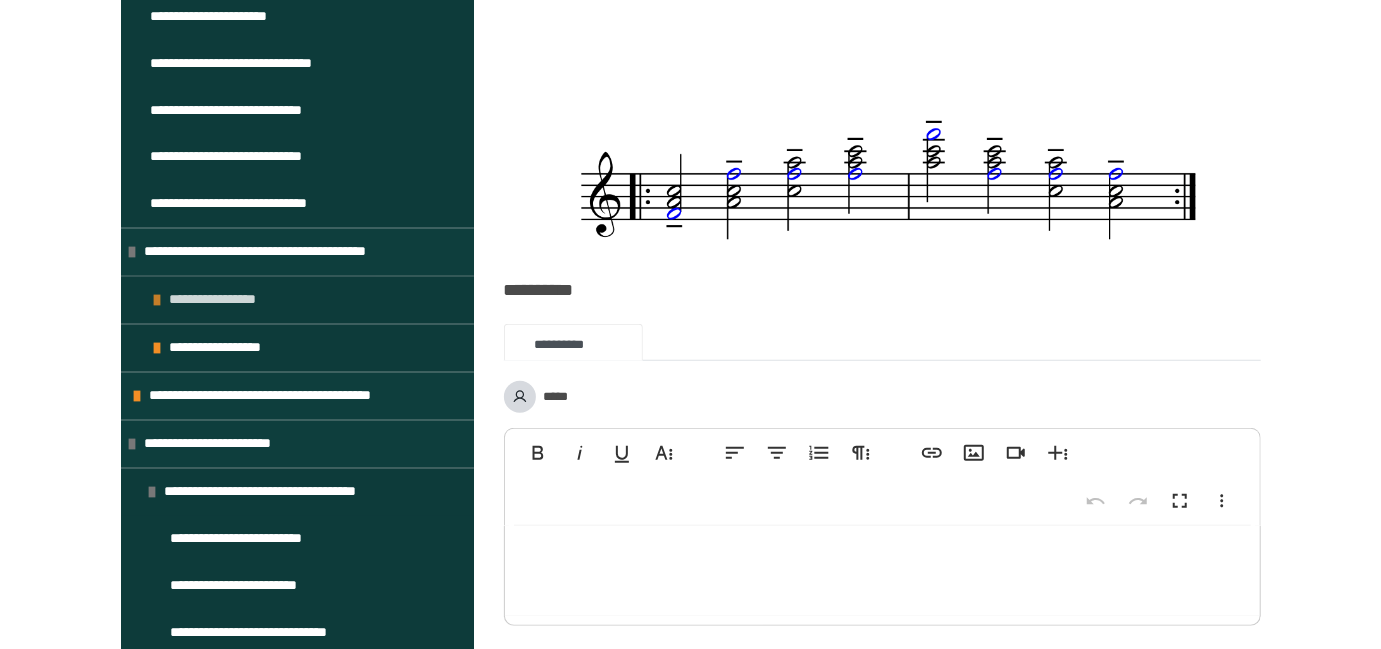 click on "**********" at bounding box center (220, 300) 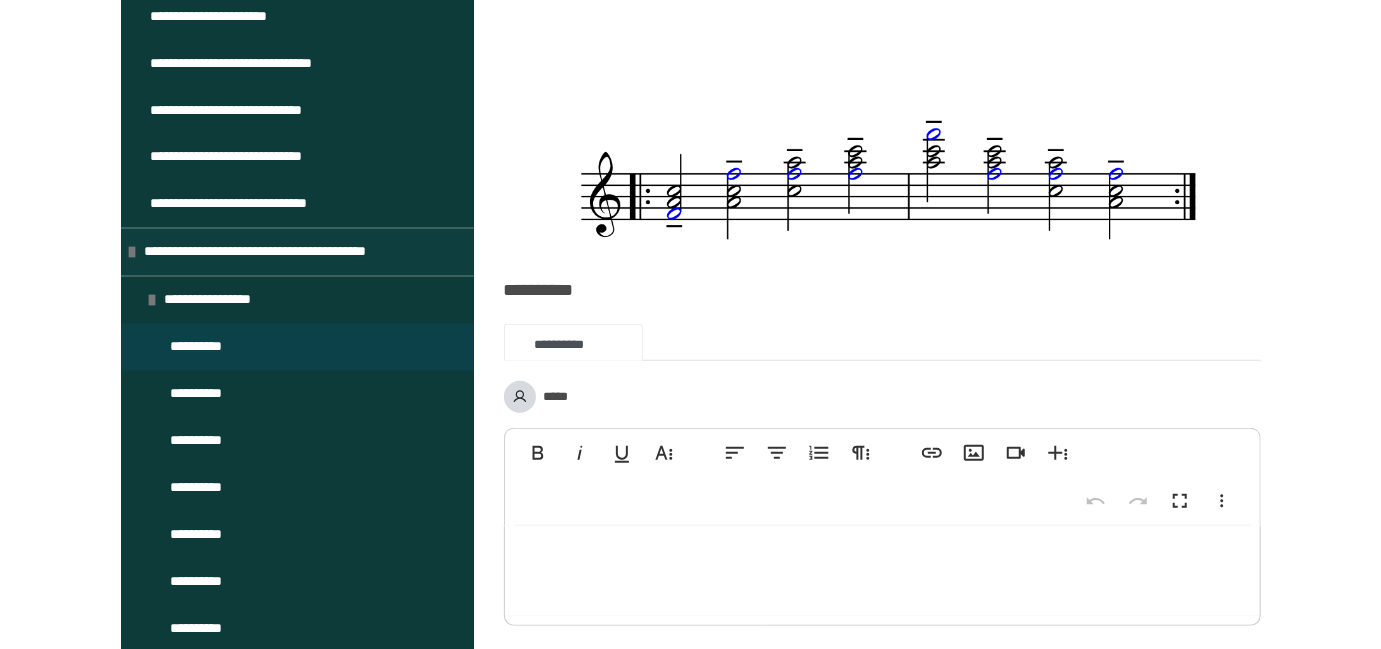 click on "**********" at bounding box center [203, 347] 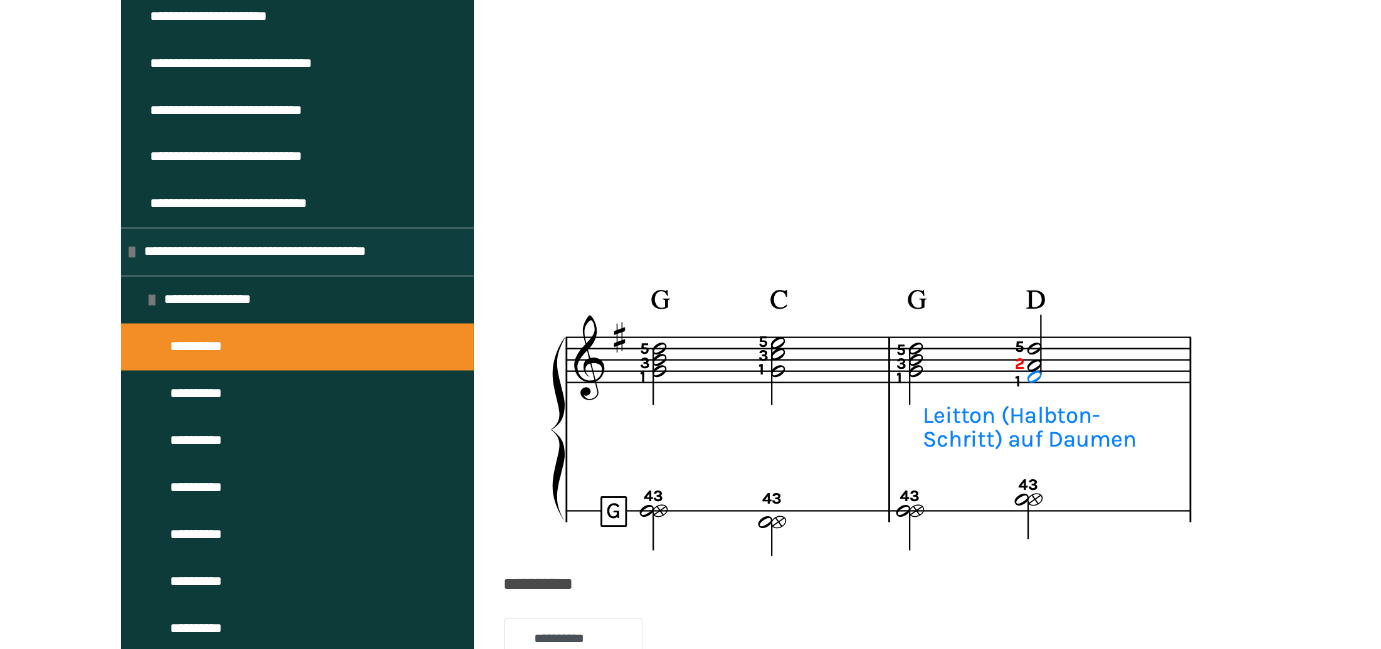 scroll, scrollTop: 640, scrollLeft: 0, axis: vertical 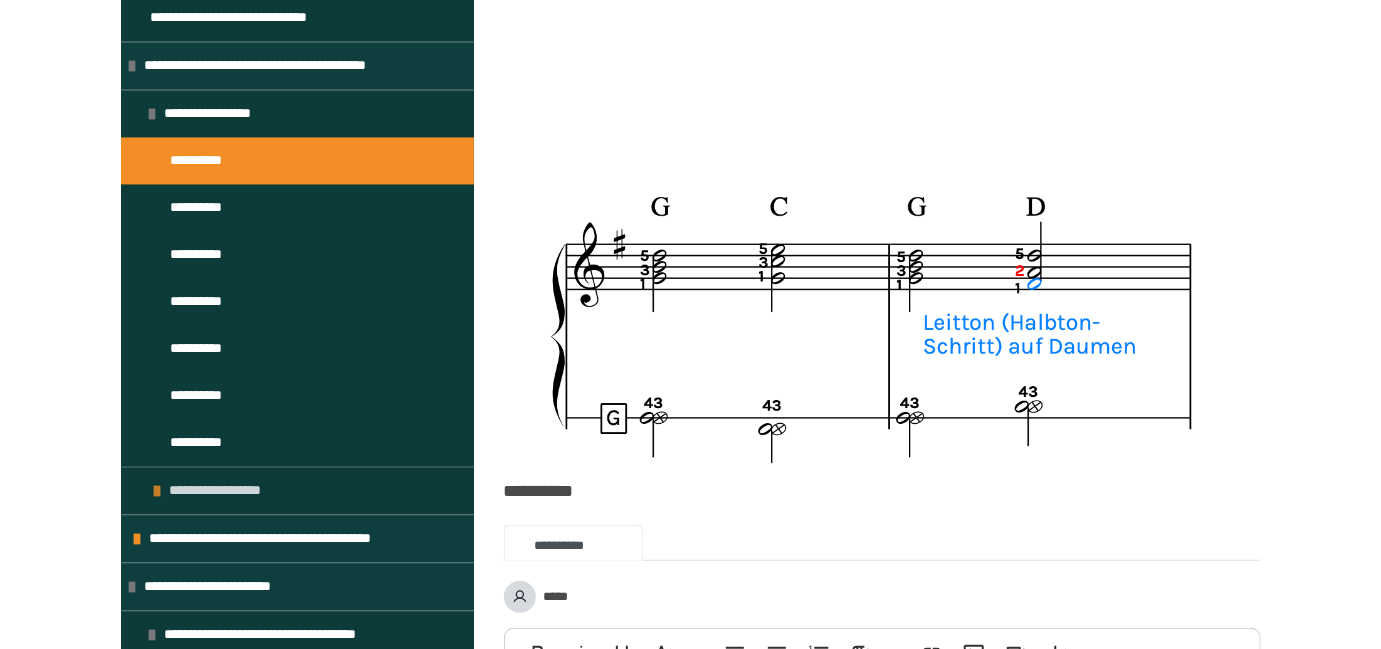 click on "**********" at bounding box center [223, 490] 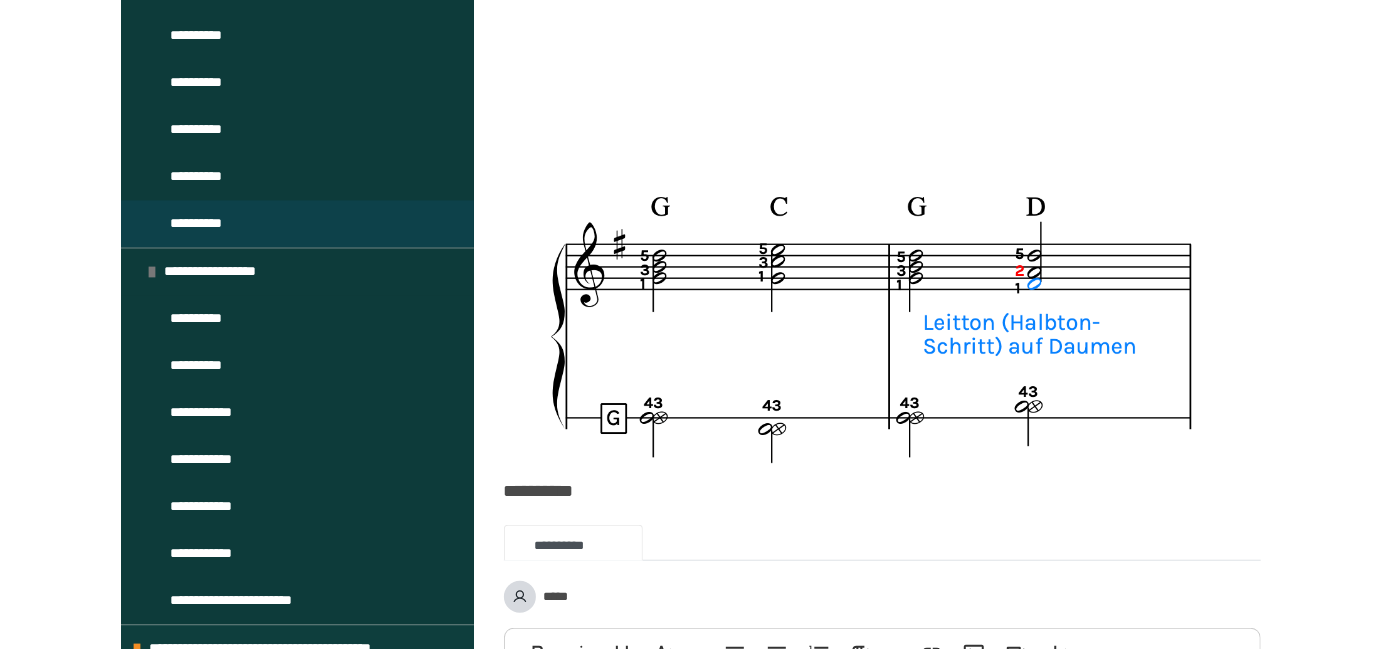 scroll, scrollTop: 2345, scrollLeft: 0, axis: vertical 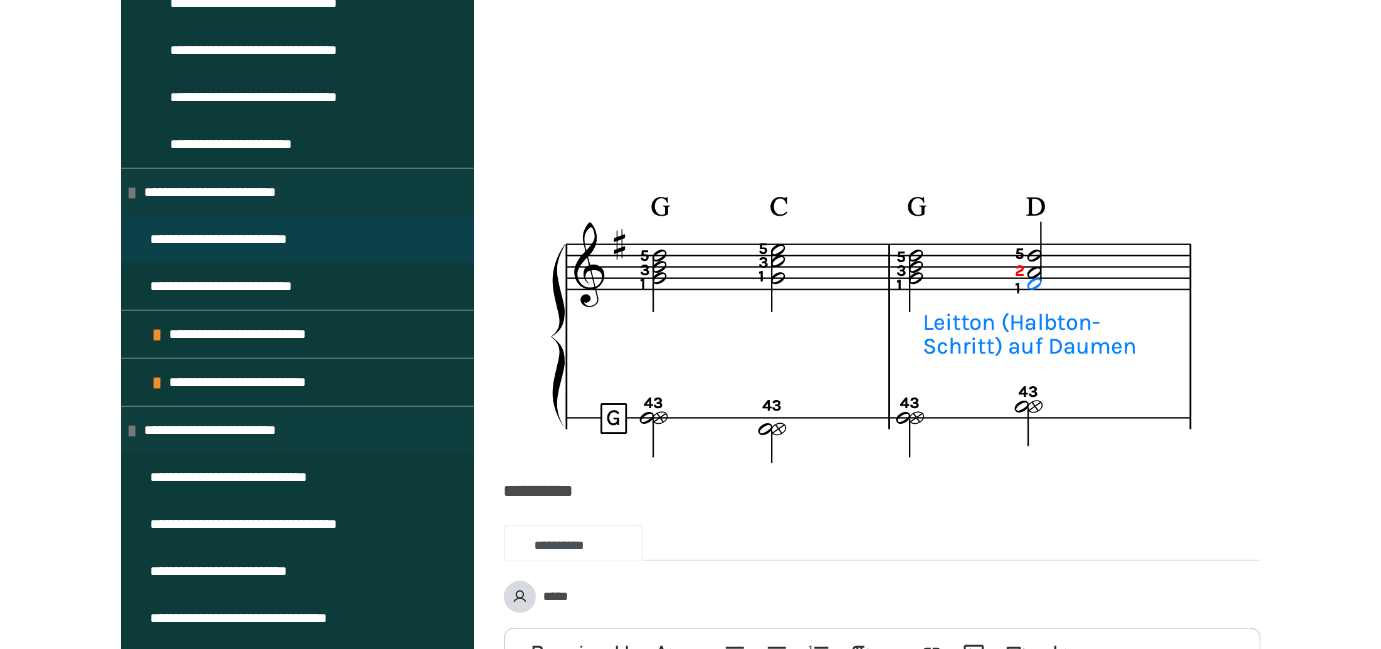 click on "**********" at bounding box center (236, 239) 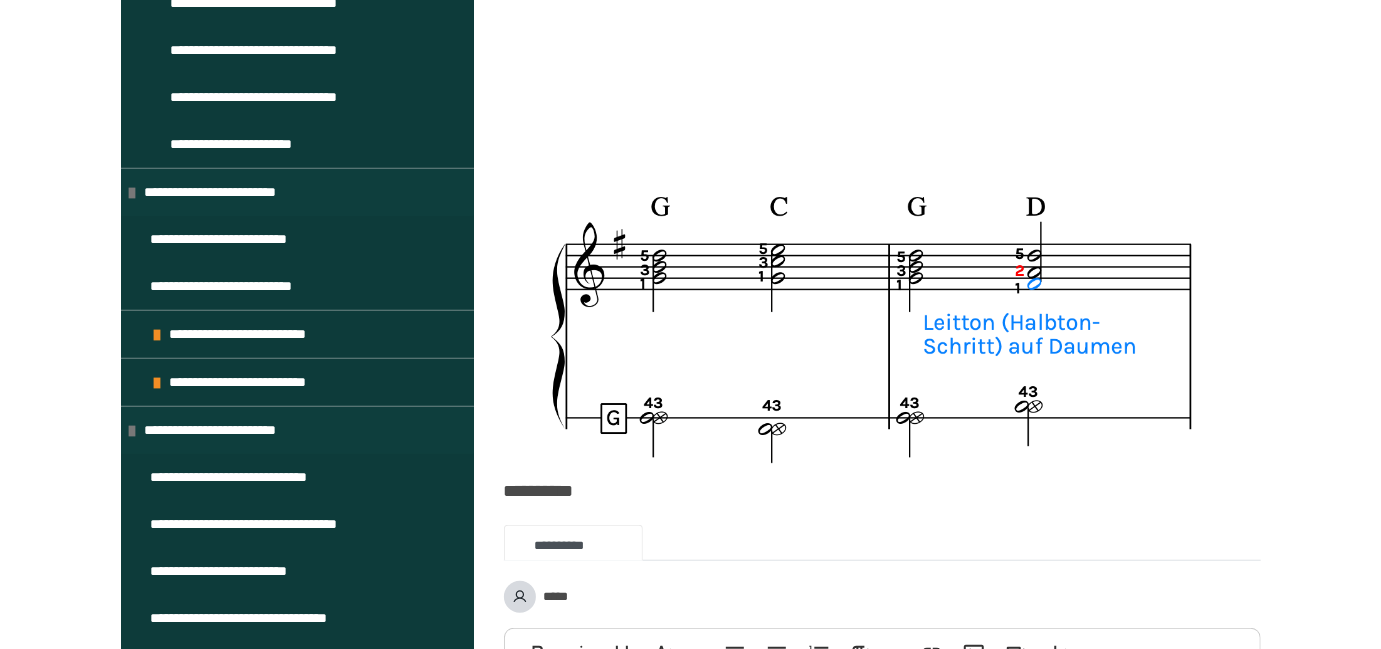 scroll, scrollTop: 426, scrollLeft: 0, axis: vertical 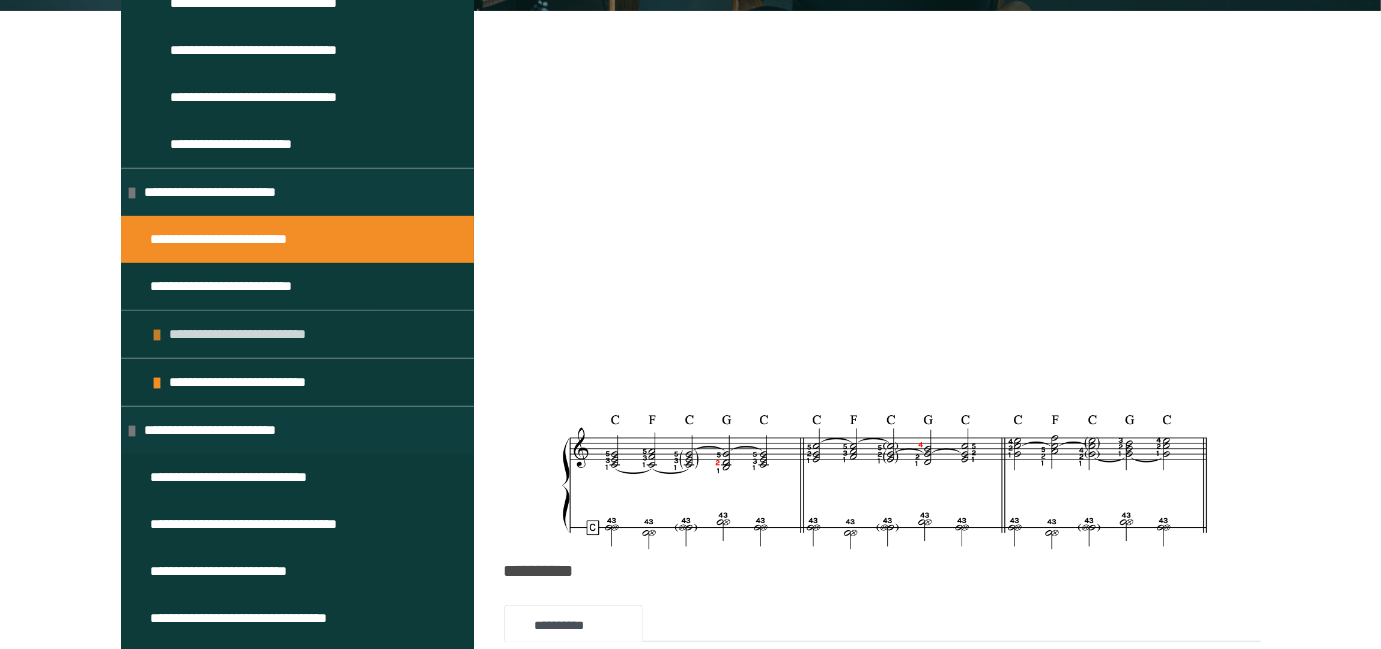 click on "**********" at bounding box center [254, 334] 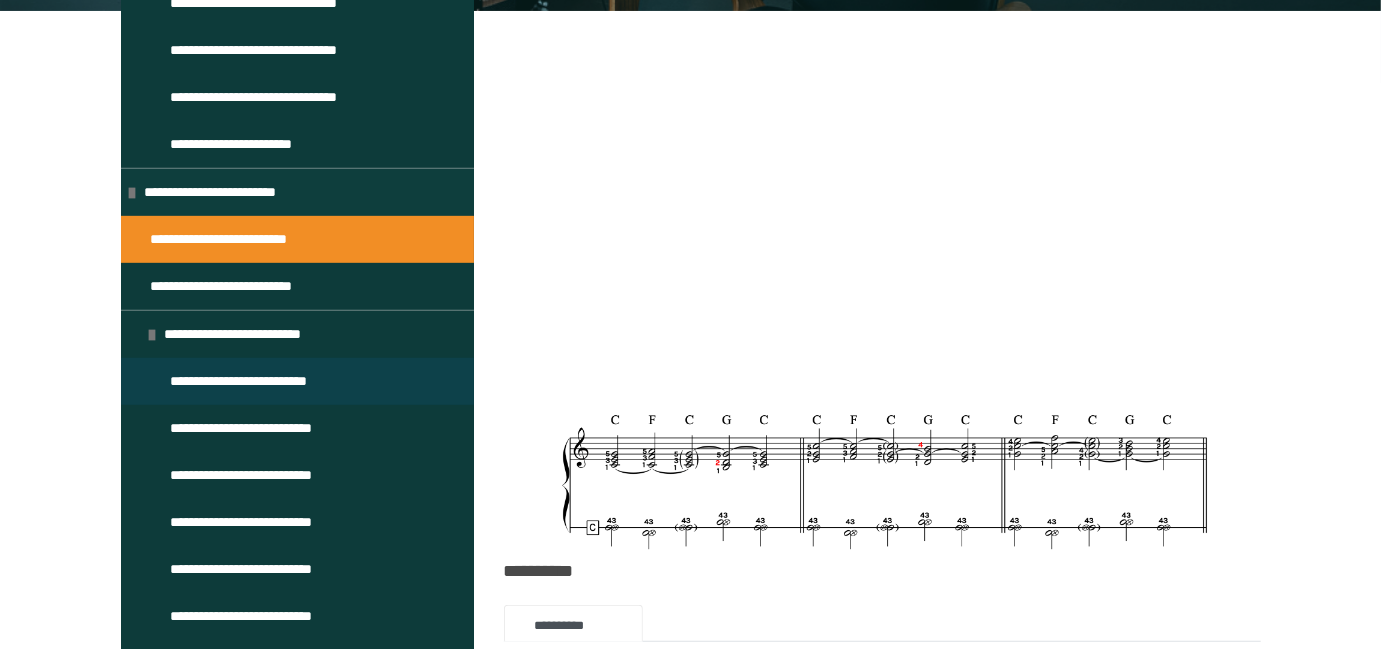 click on "**********" at bounding box center (255, 381) 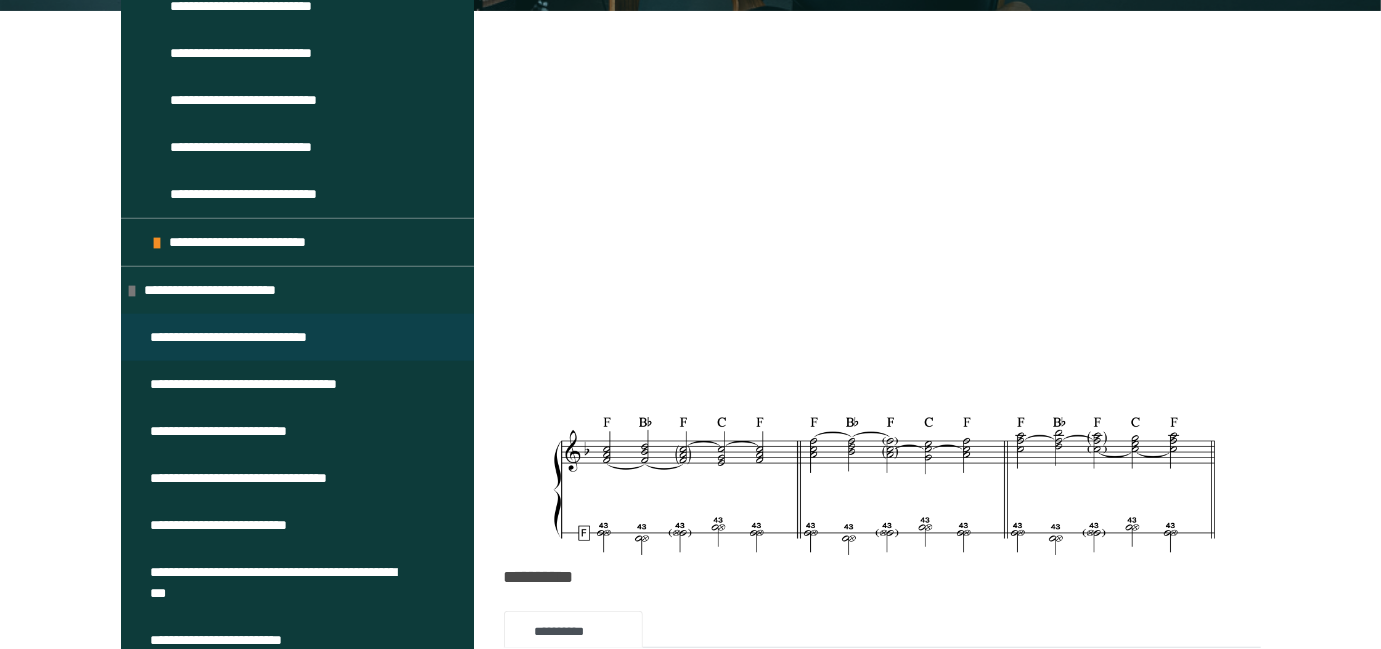 scroll, scrollTop: 5534, scrollLeft: 0, axis: vertical 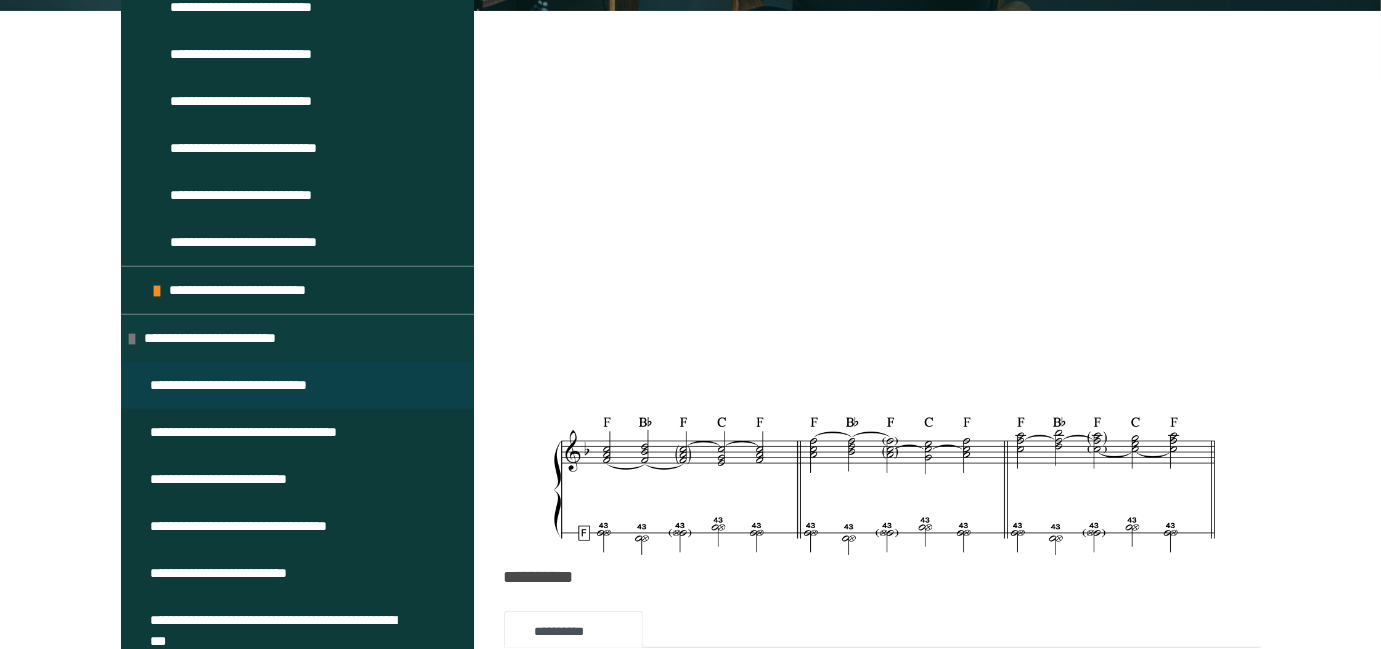 click on "**********" at bounding box center (243, 385) 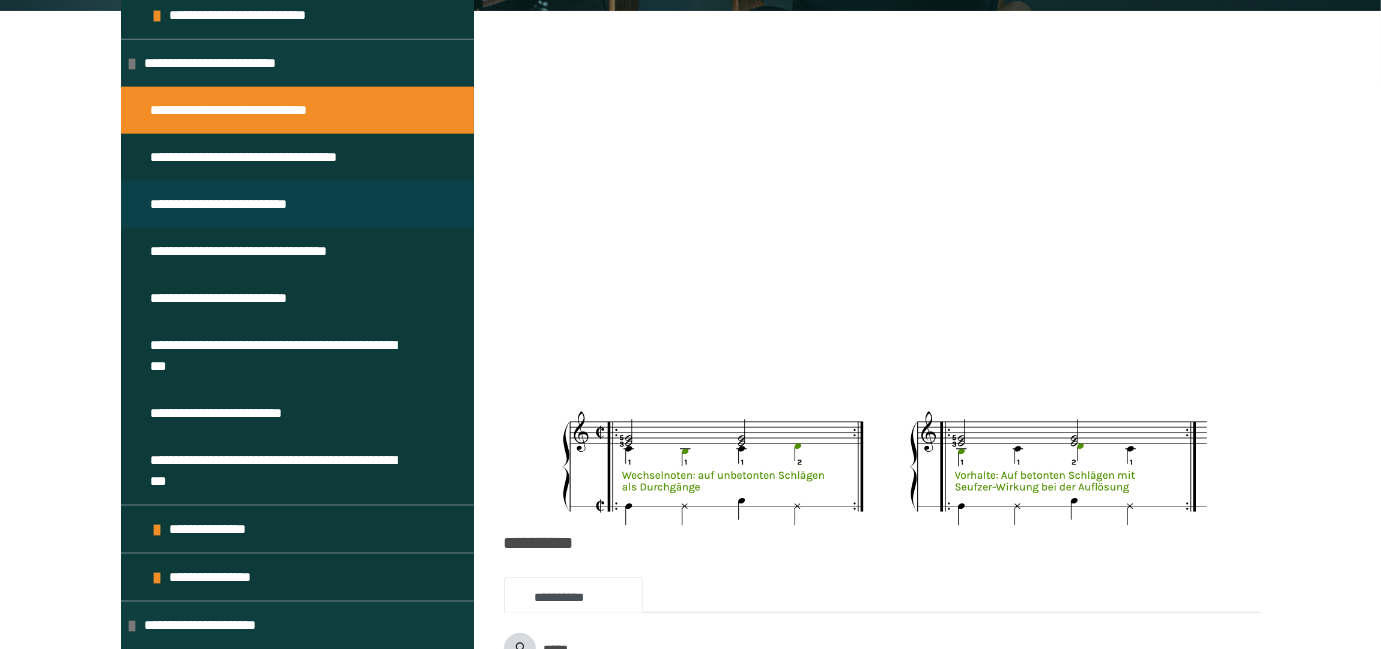 scroll, scrollTop: 5909, scrollLeft: 0, axis: vertical 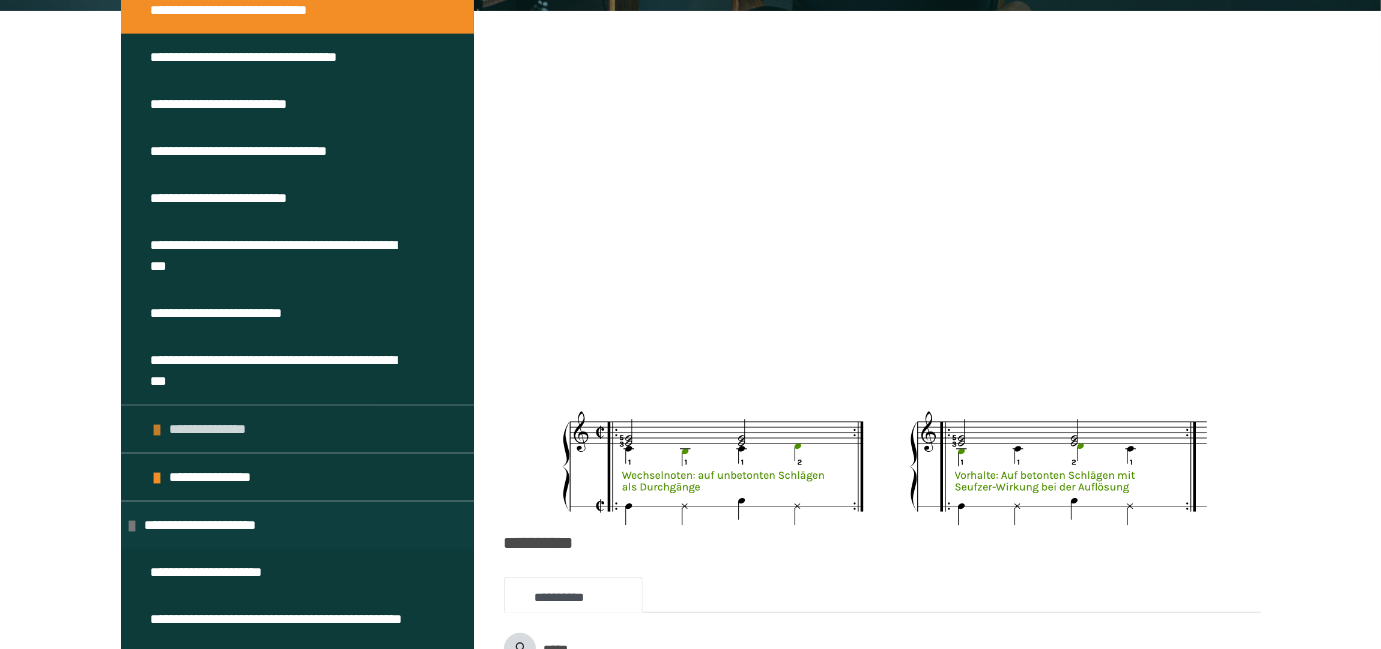 click on "**********" at bounding box center (297, 429) 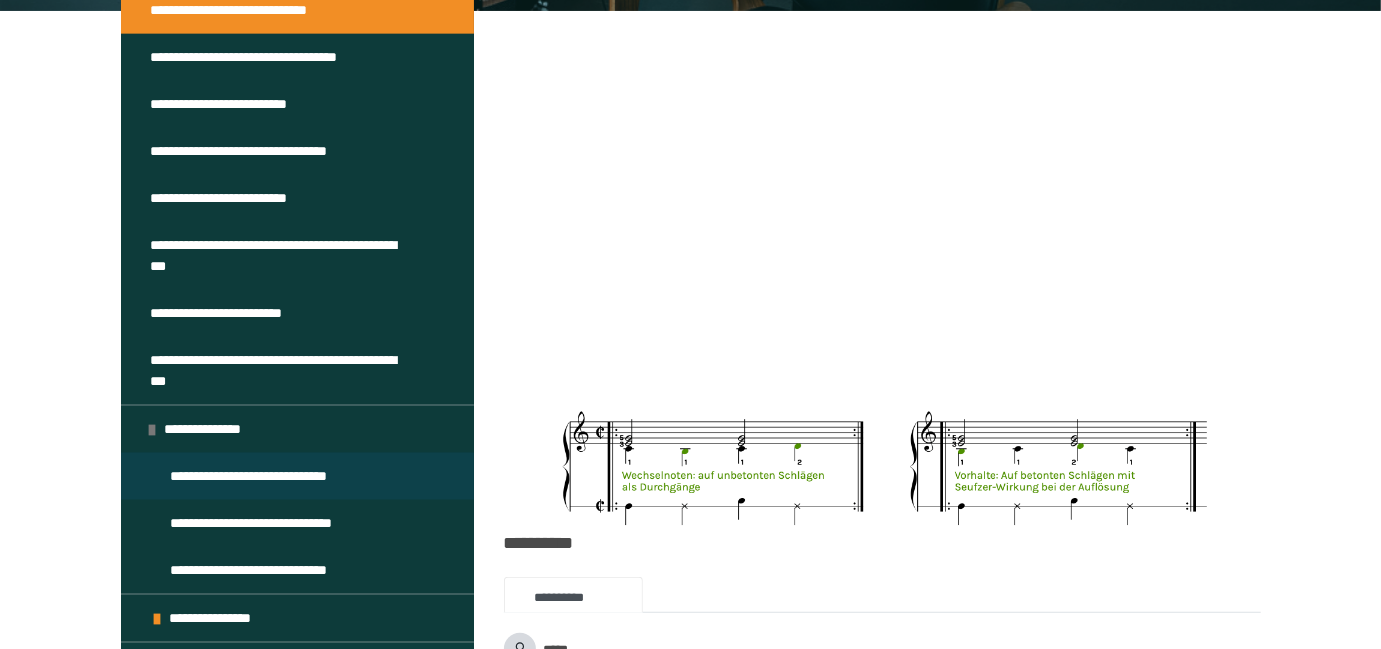 click on "**********" at bounding box center (267, 476) 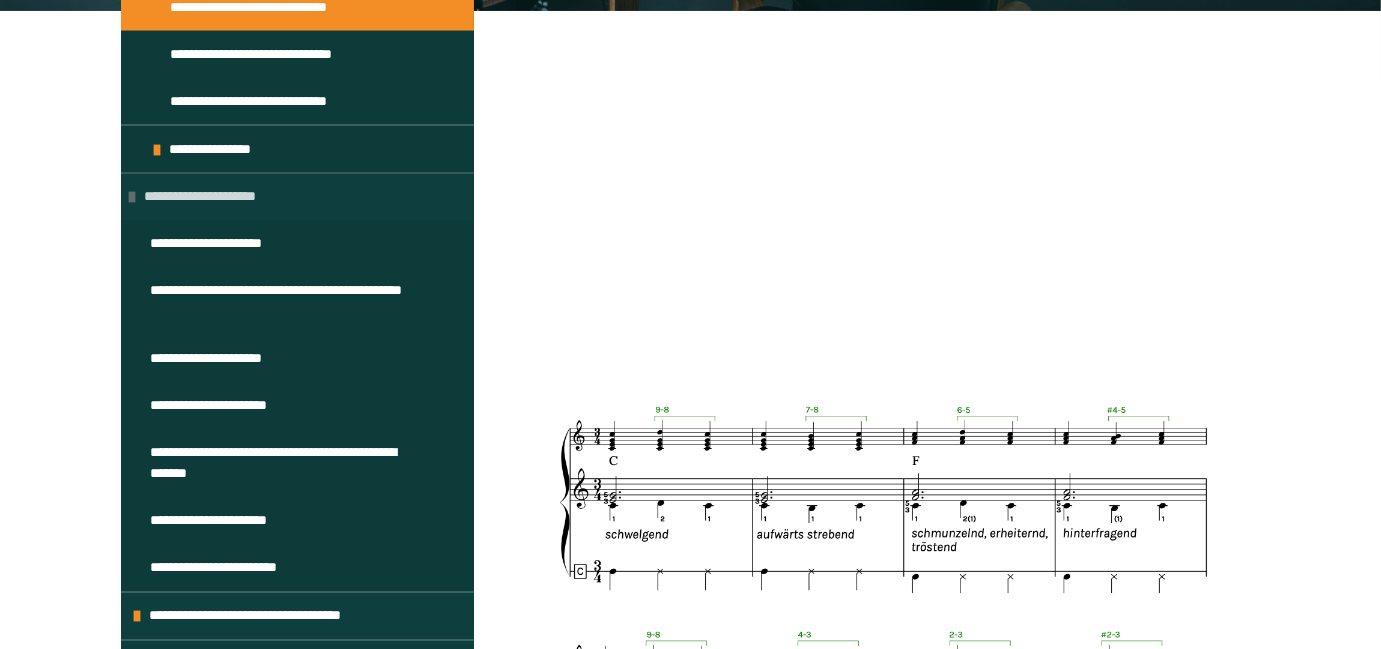 scroll, scrollTop: 6463, scrollLeft: 0, axis: vertical 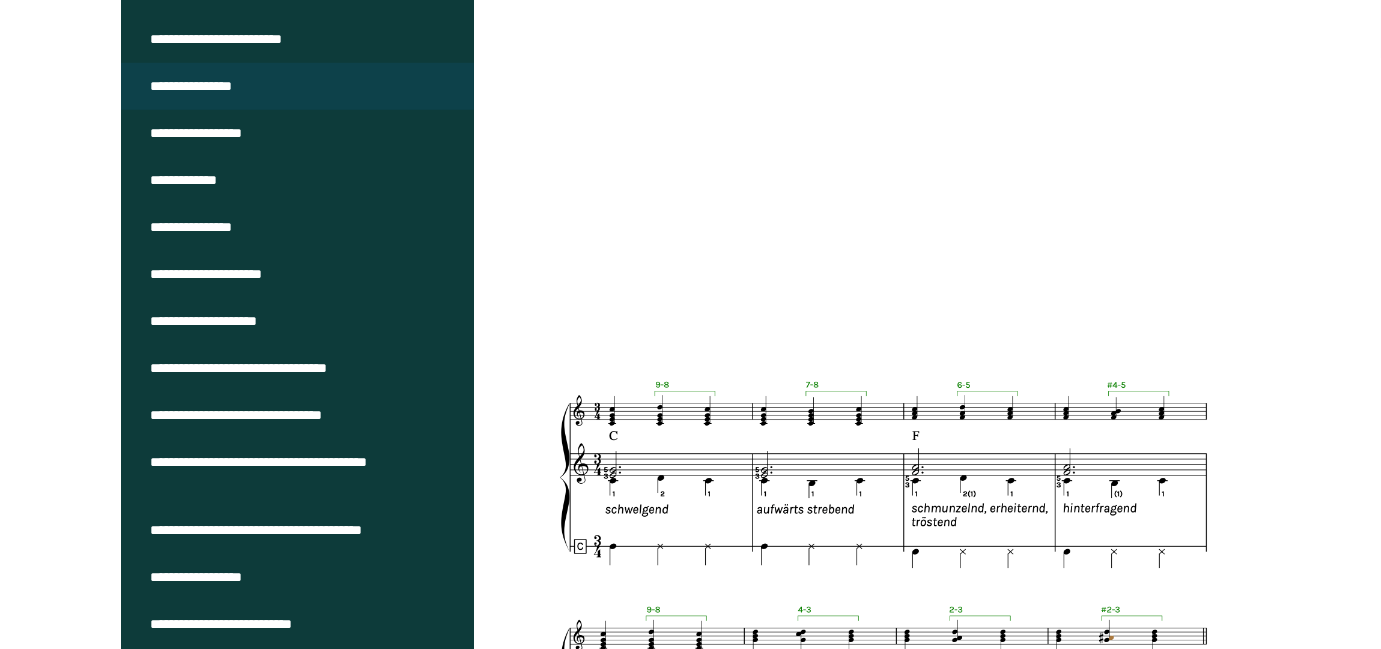 click on "**********" at bounding box center (200, 86) 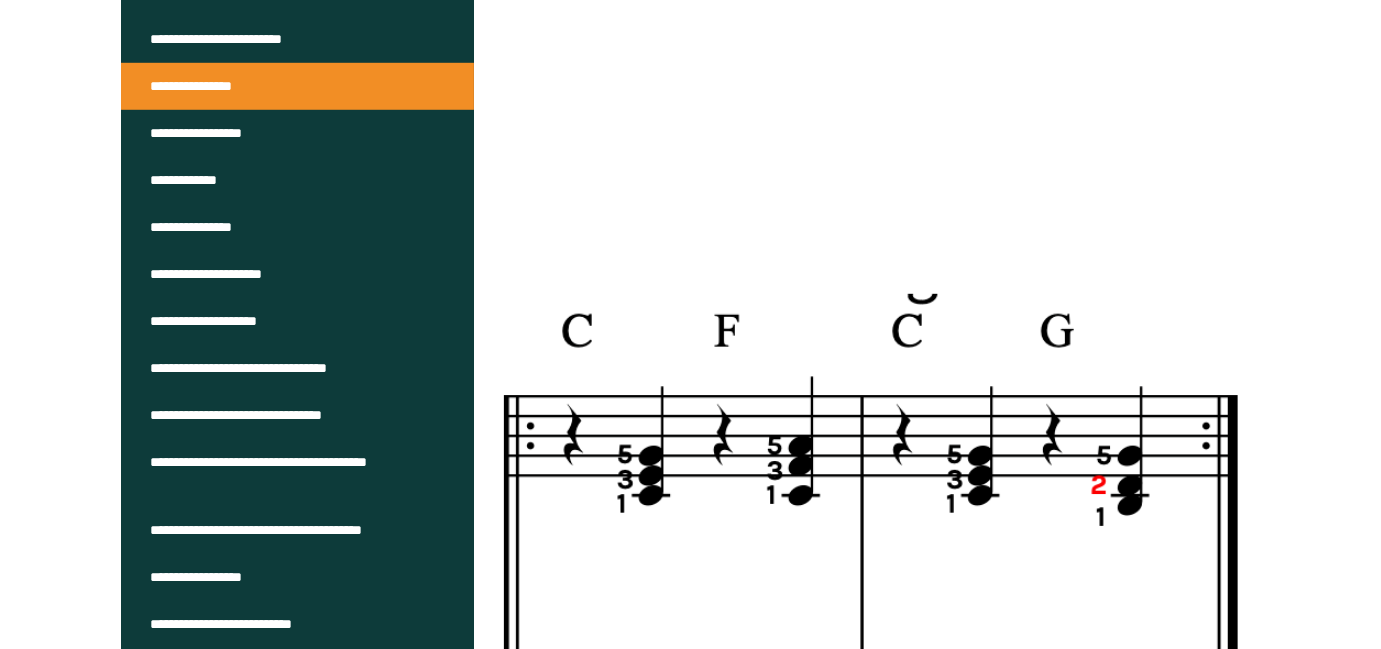 scroll, scrollTop: 426, scrollLeft: 0, axis: vertical 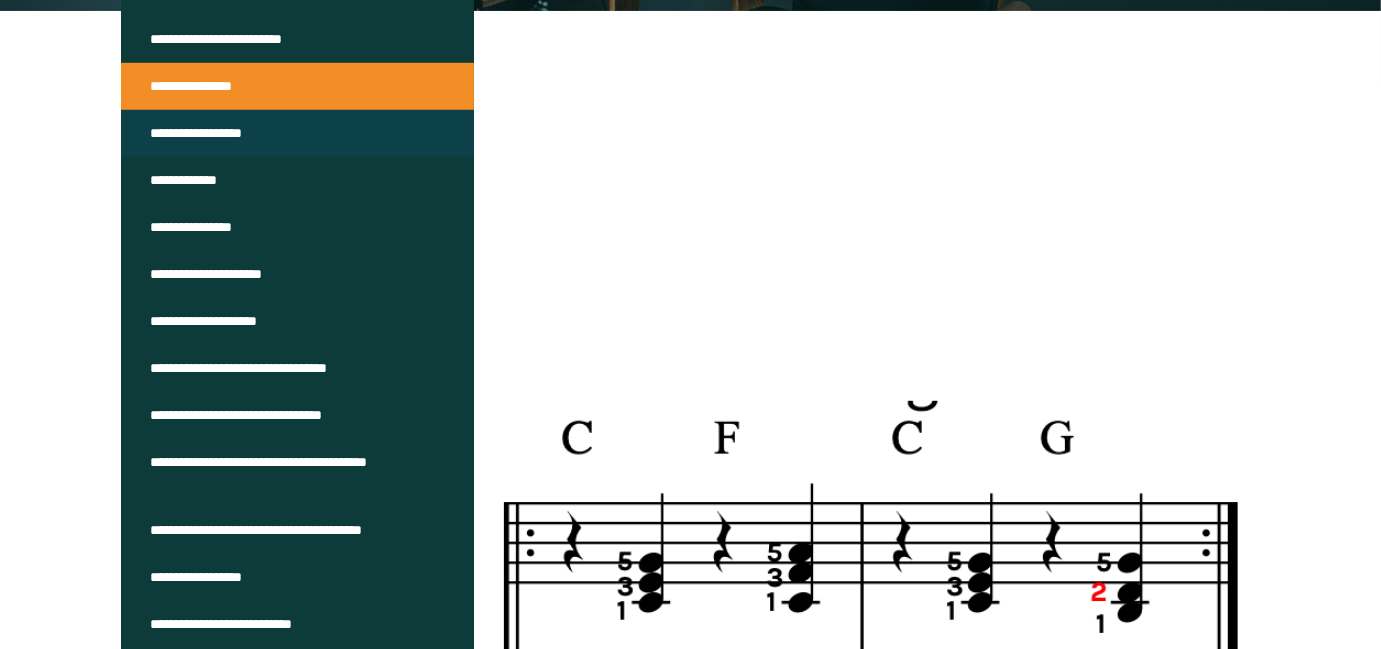 click on "**********" at bounding box center [206, 133] 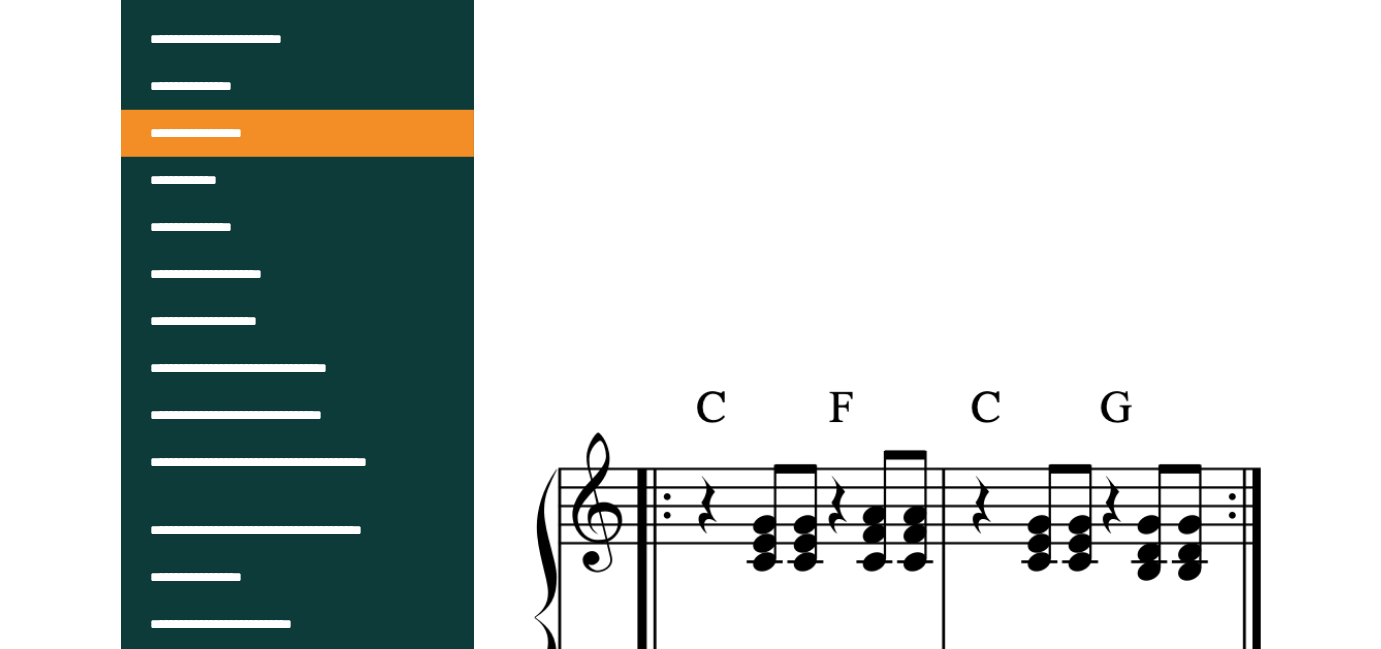 scroll, scrollTop: 426, scrollLeft: 0, axis: vertical 